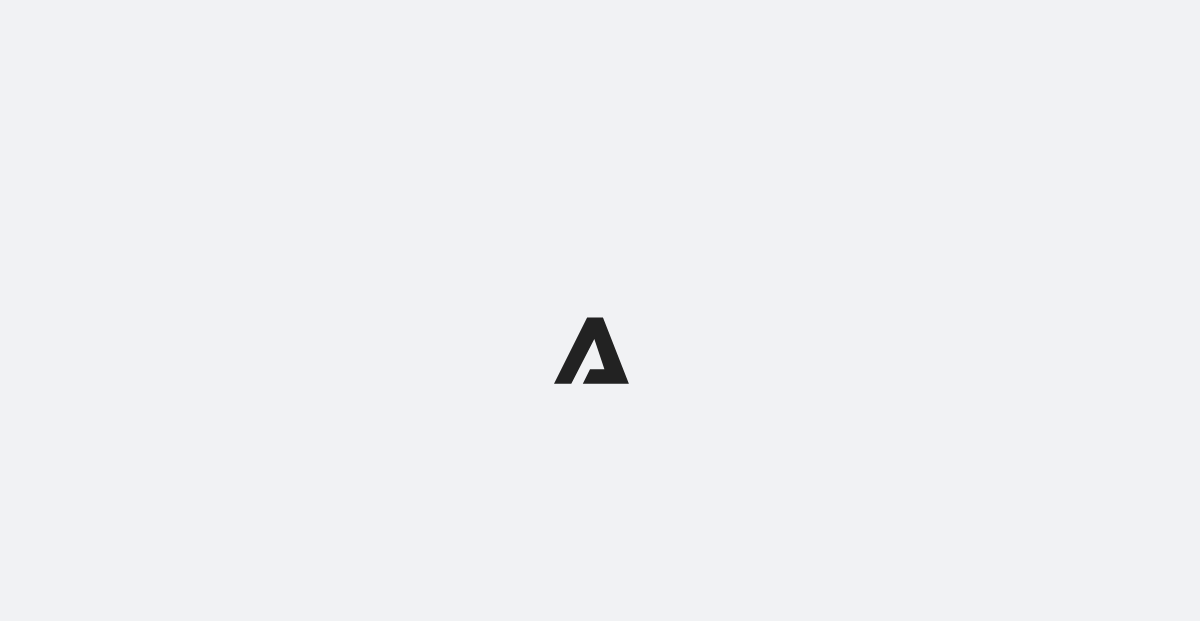 scroll, scrollTop: 0, scrollLeft: 0, axis: both 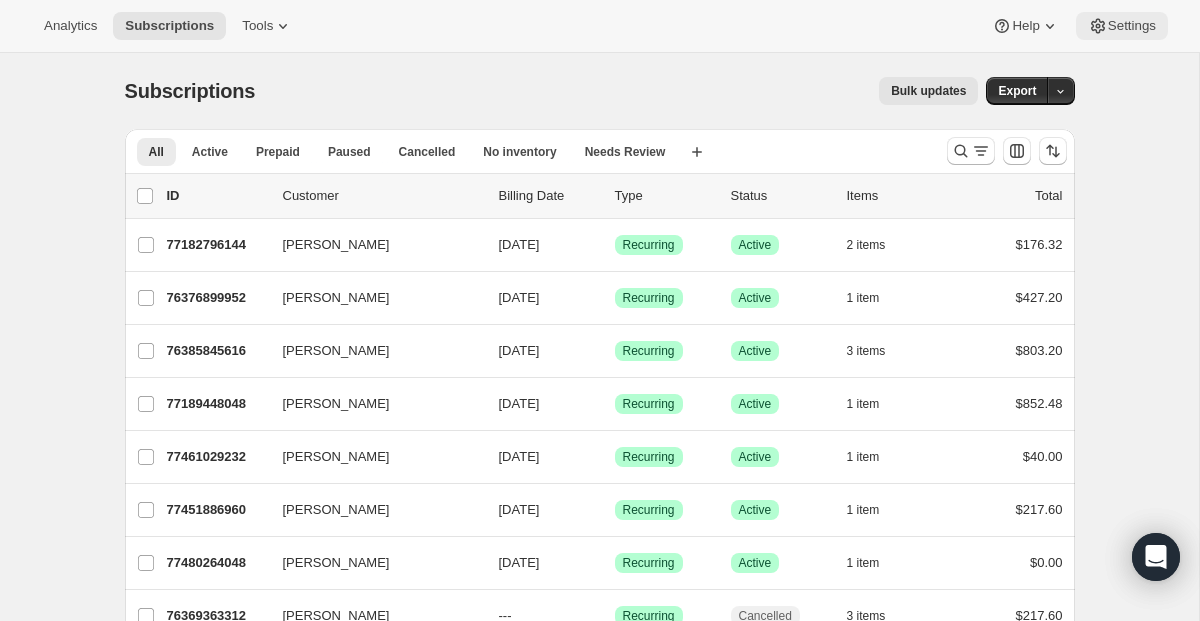 click 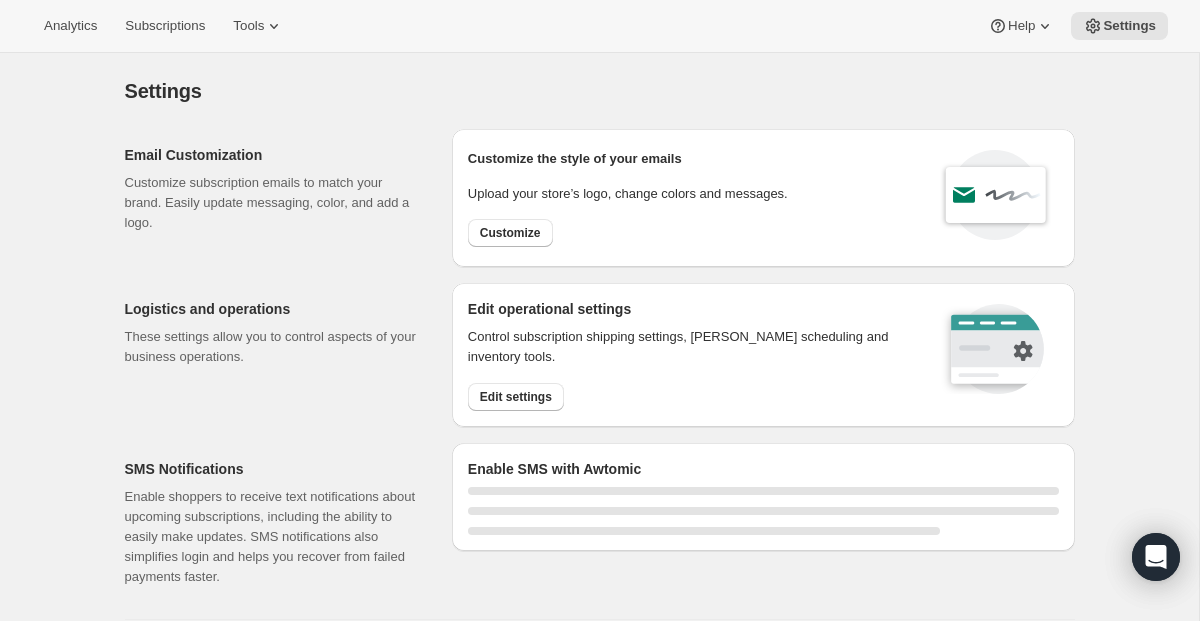 select on "22:00" 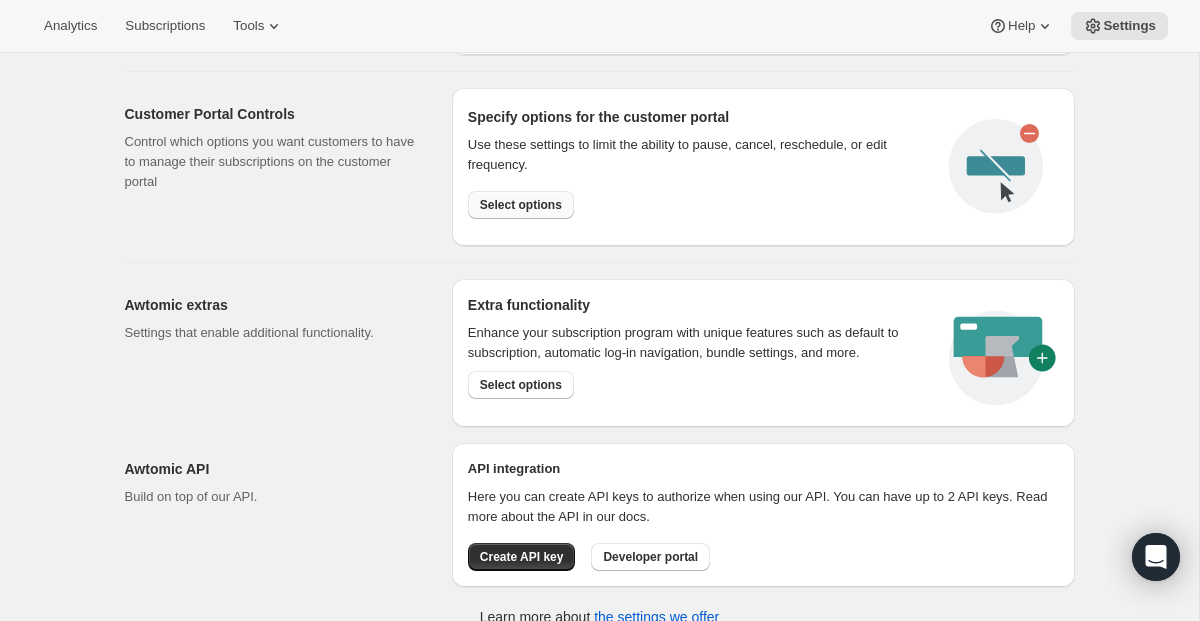 scroll, scrollTop: 1076, scrollLeft: 0, axis: vertical 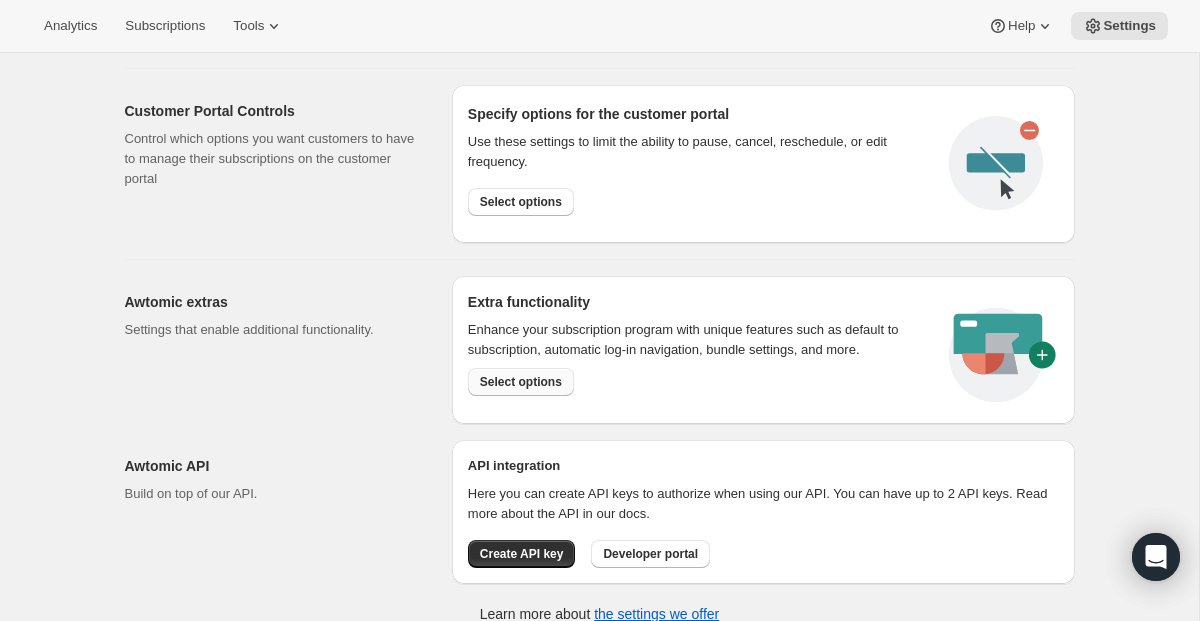 click on "Select options" at bounding box center (521, 382) 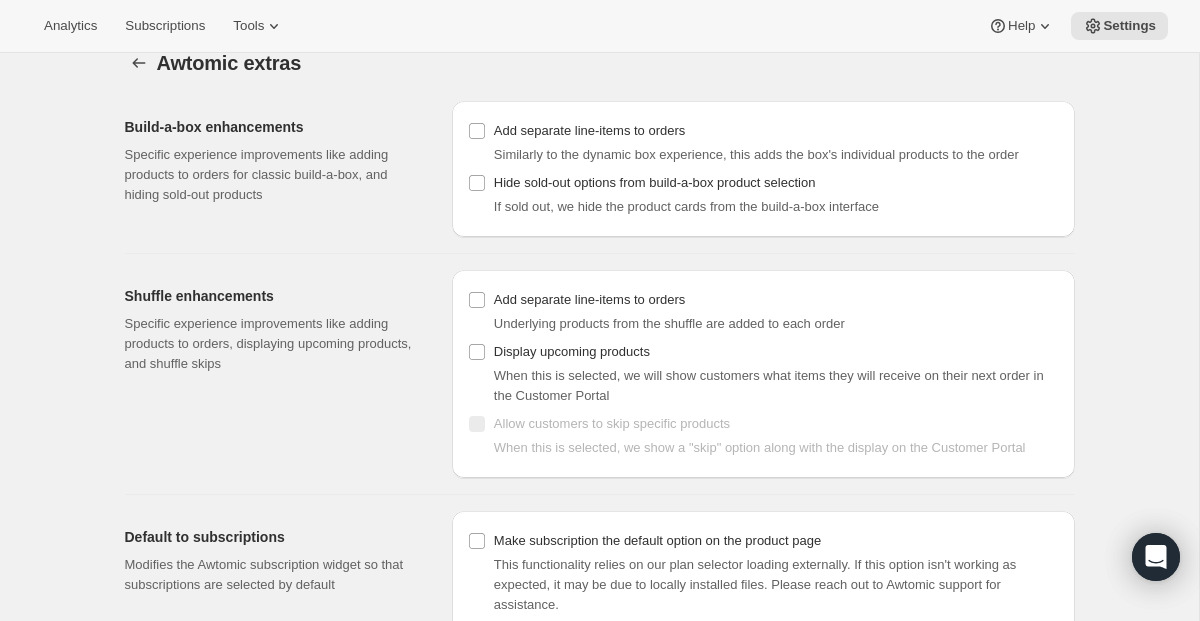 scroll, scrollTop: 62, scrollLeft: 0, axis: vertical 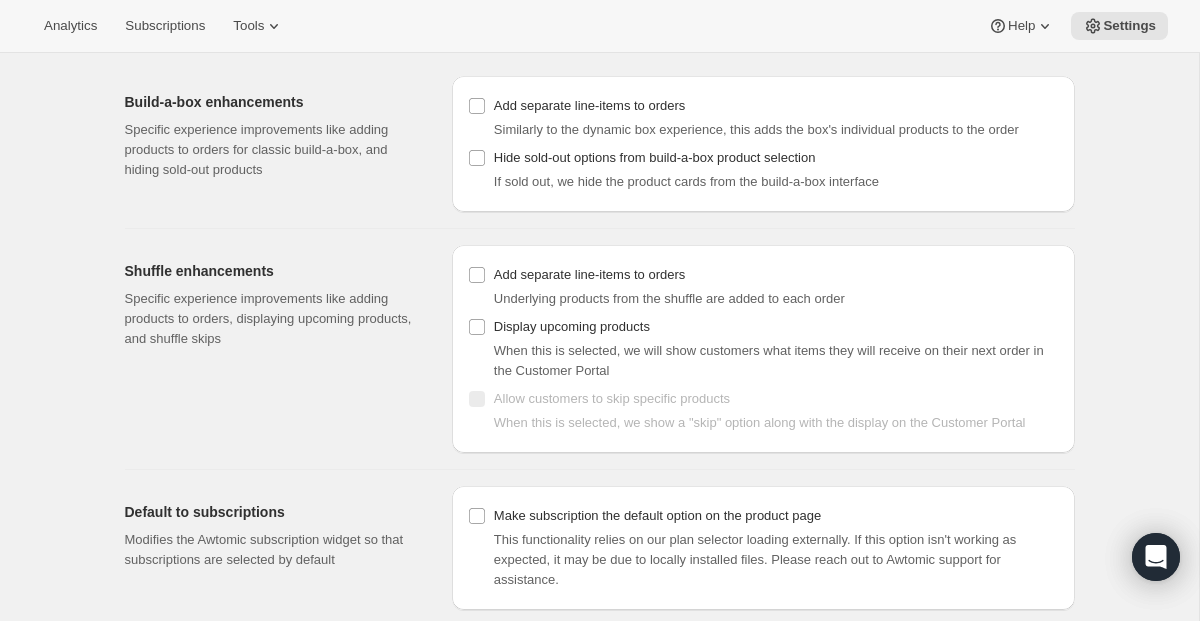click on "Shuffle enhancements Specific experience improvements like adding products to orders, displaying upcoming products, and shuffle skips" at bounding box center (280, 349) 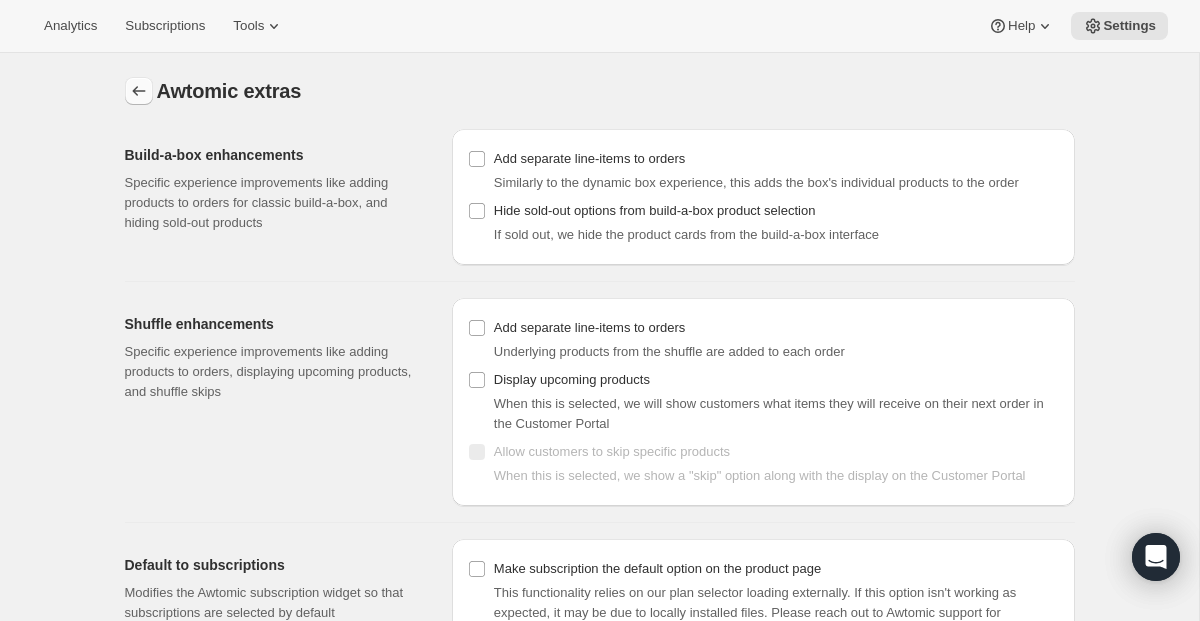click 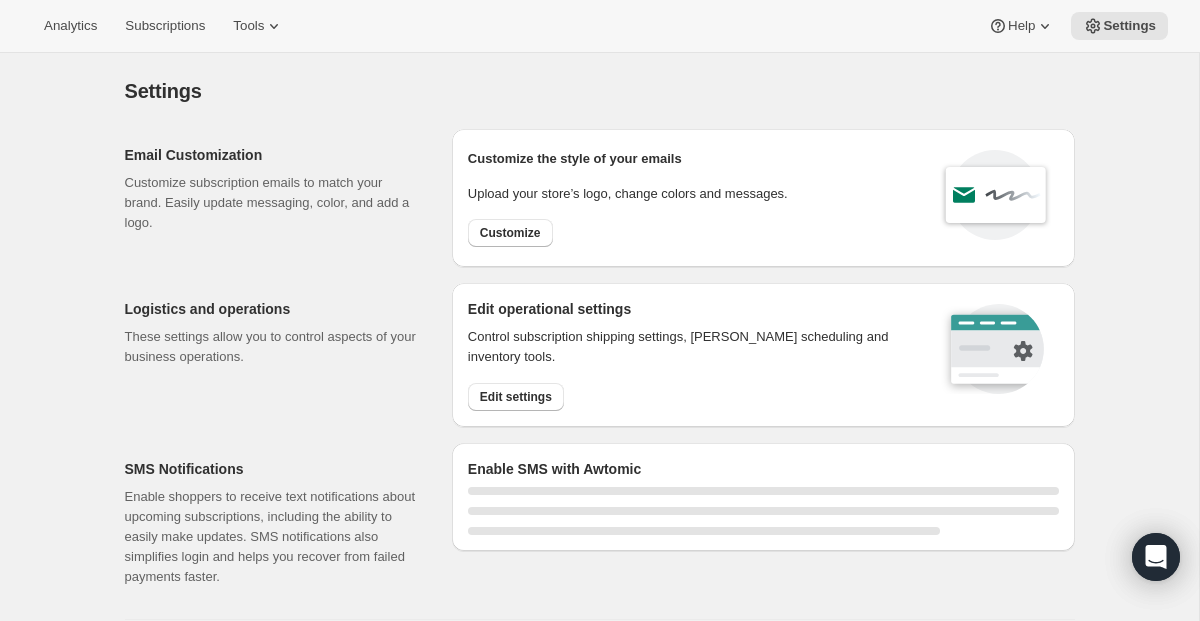 select on "22:00" 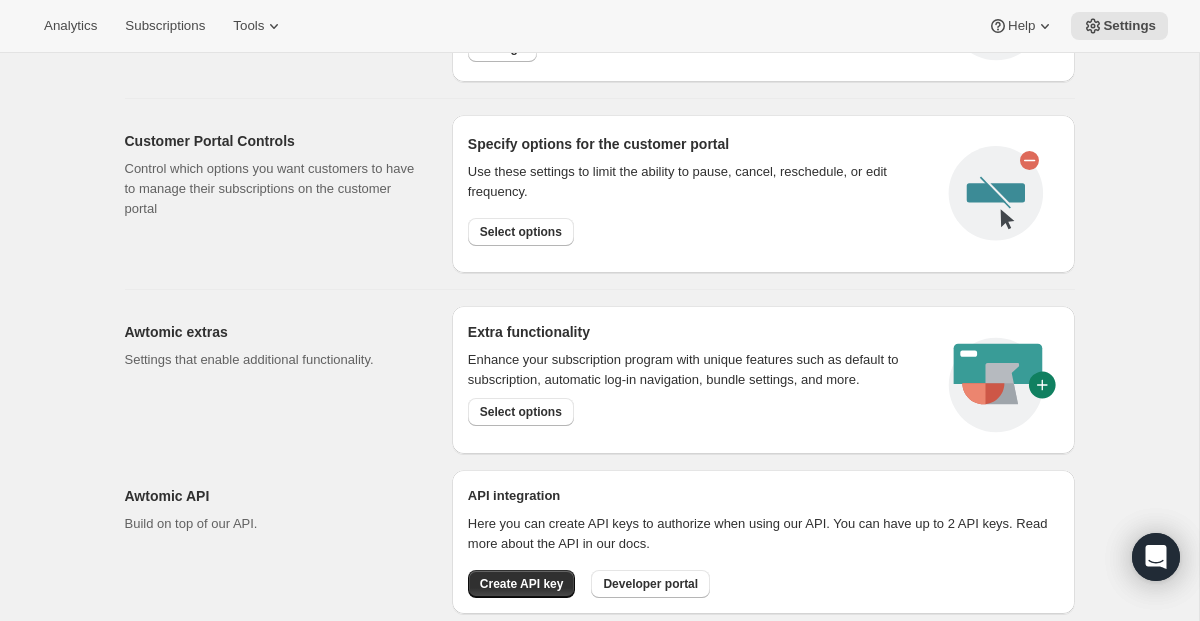 scroll, scrollTop: 1038, scrollLeft: 0, axis: vertical 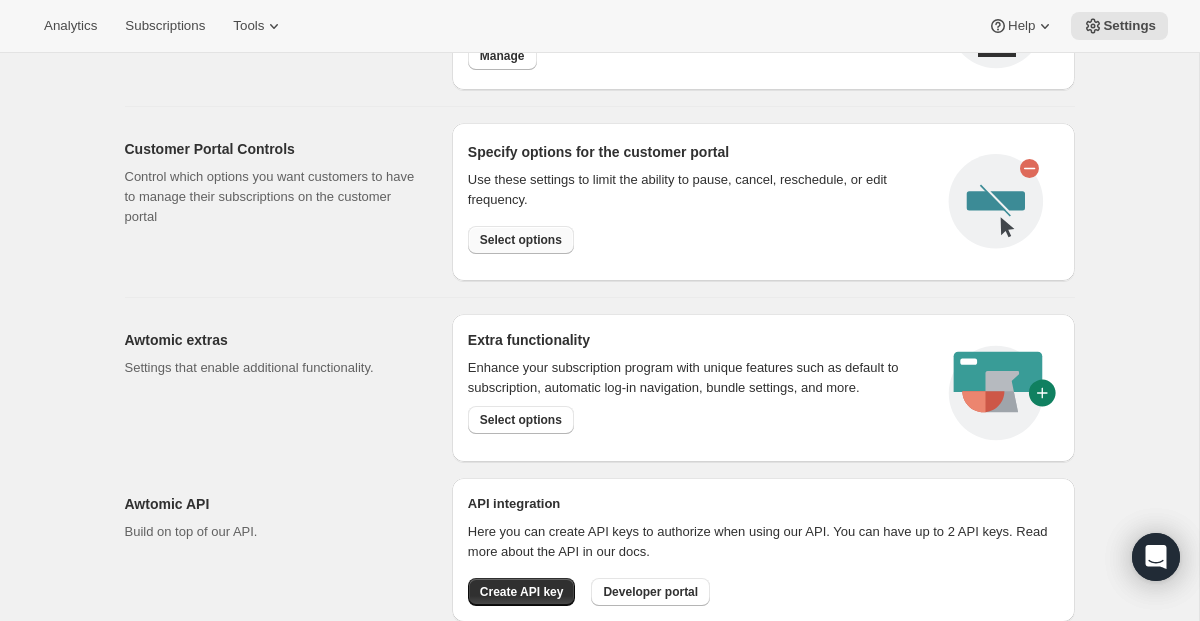click on "Select options" at bounding box center (521, 240) 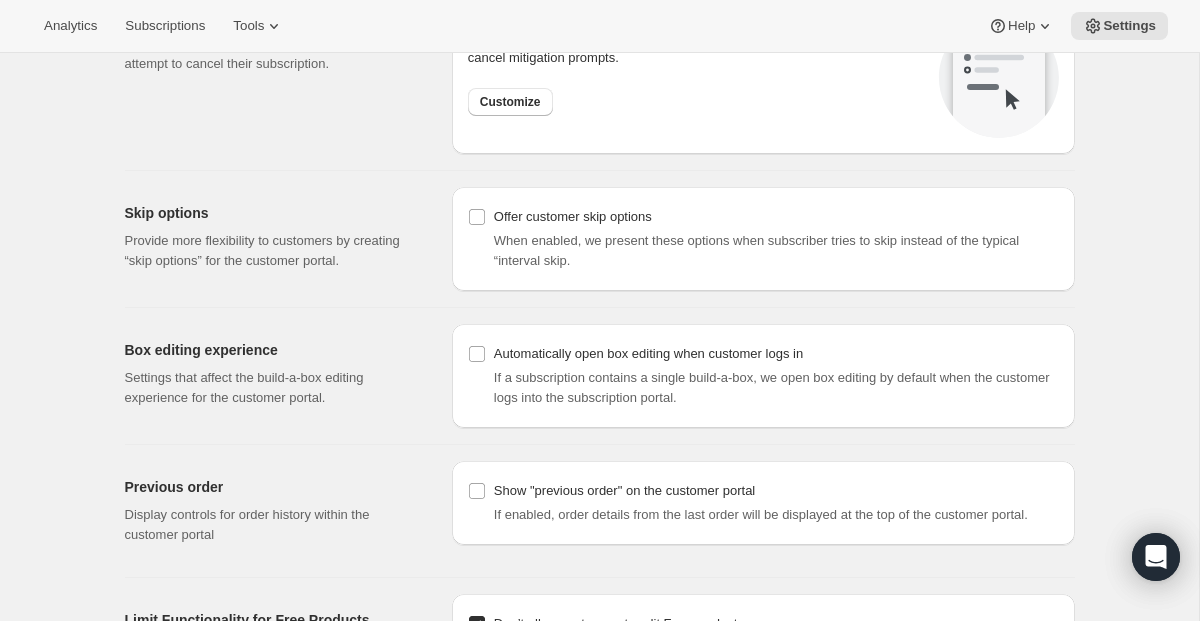 scroll, scrollTop: 1636, scrollLeft: 0, axis: vertical 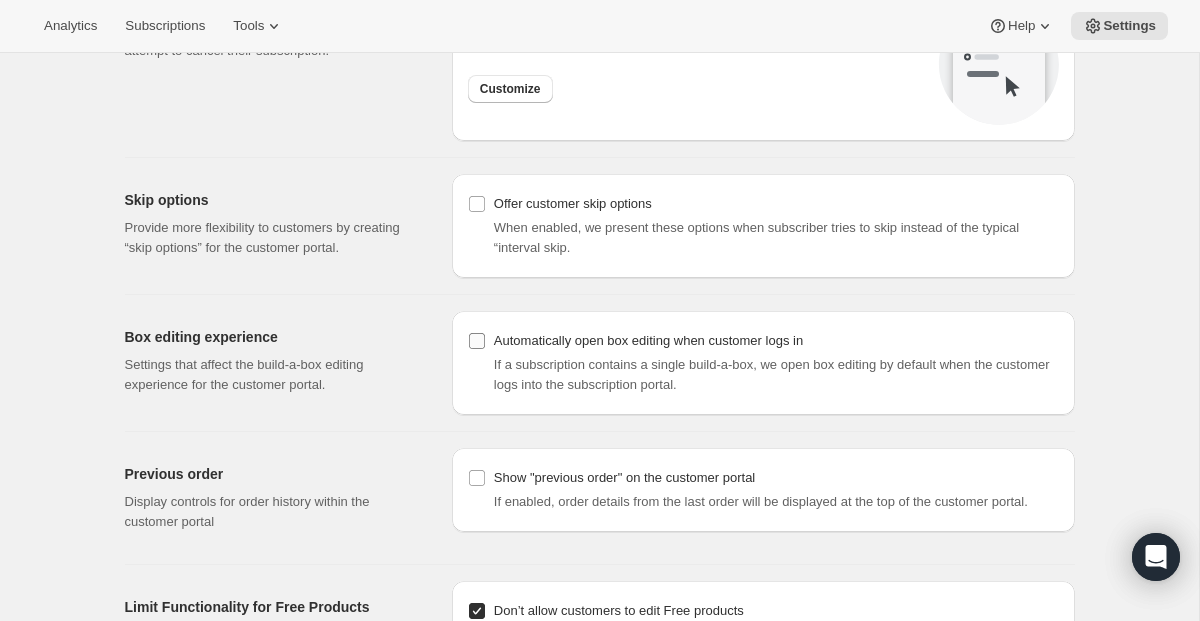 click on "Automatically open box editing when customer logs in" at bounding box center (648, 341) 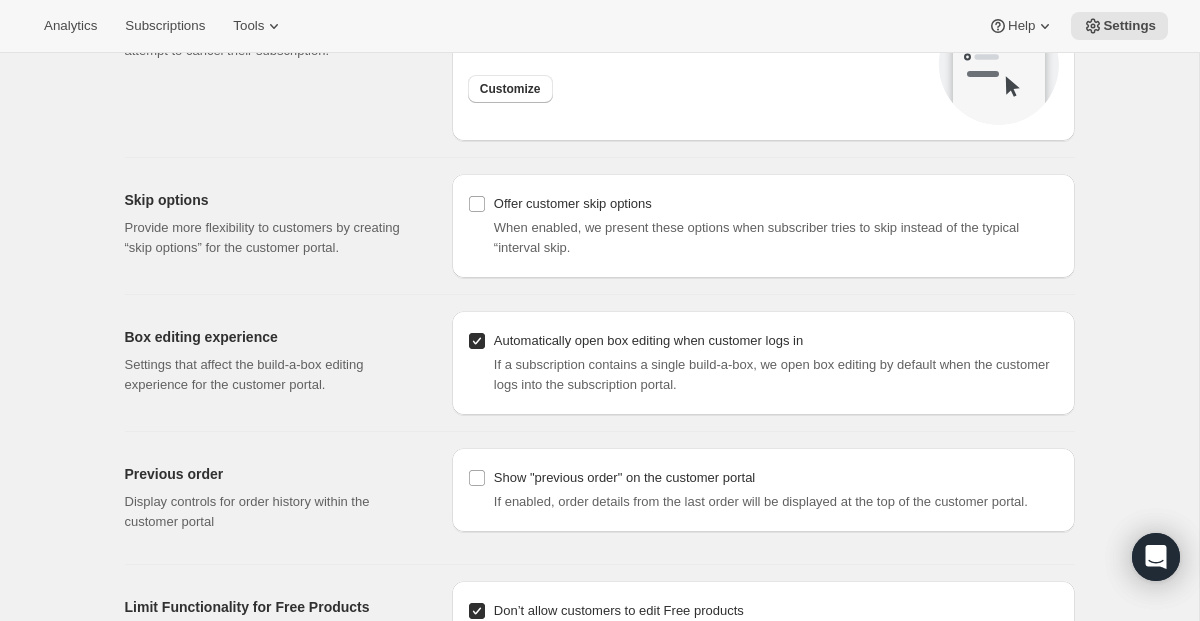 click on "Automatically open box editing when customer logs in" at bounding box center [477, 341] 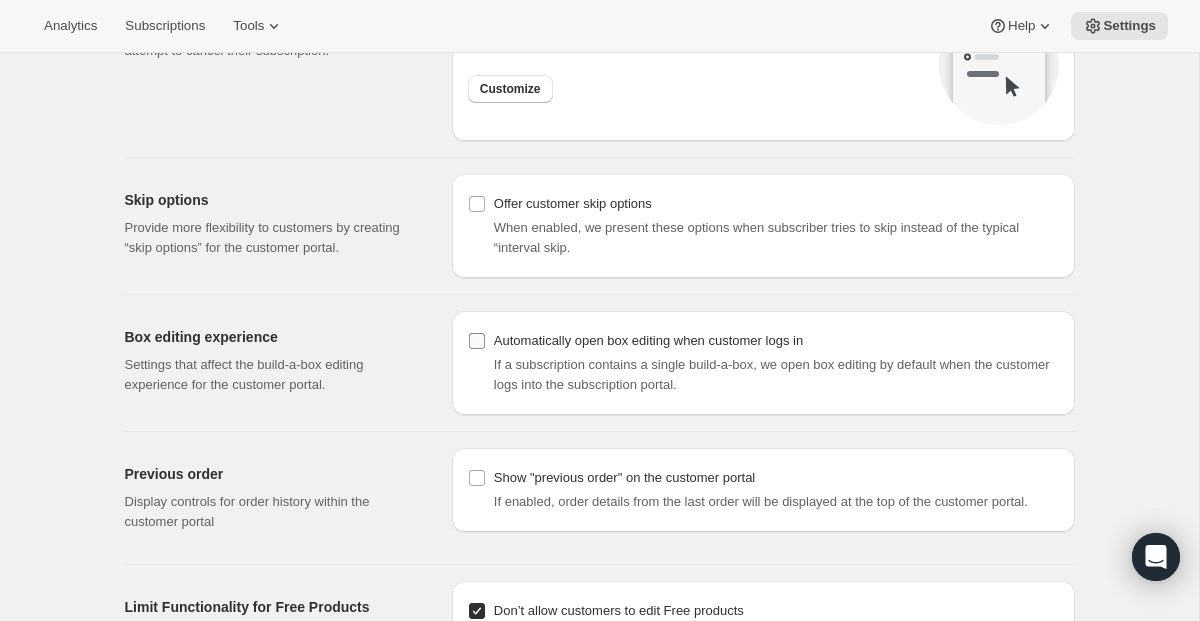 checkbox on "false" 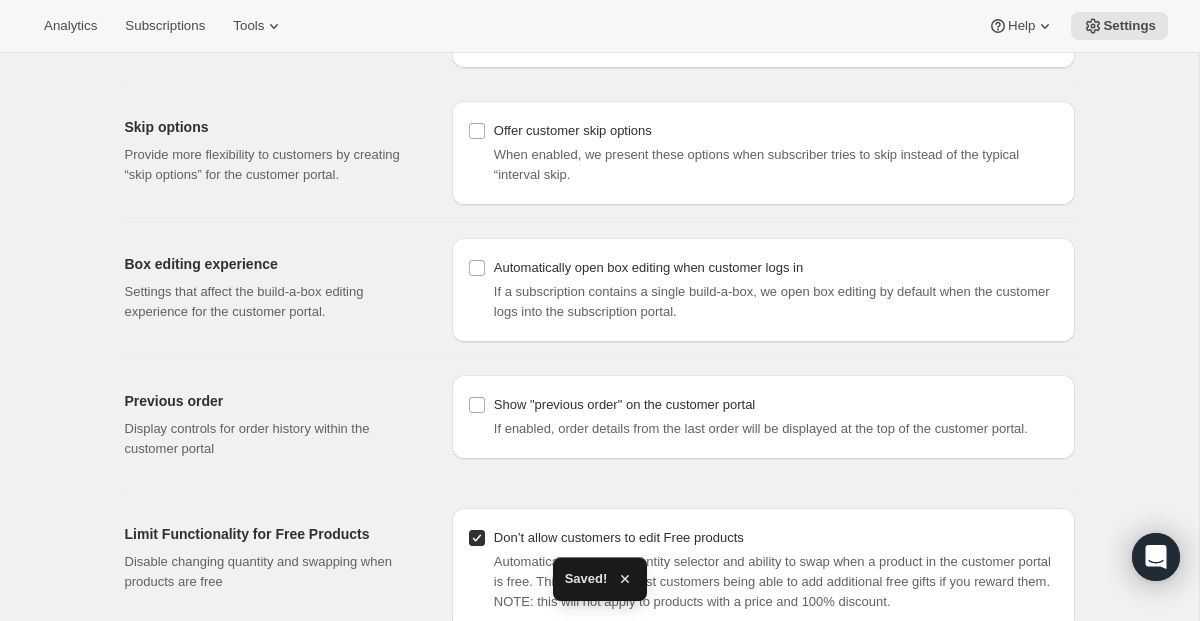scroll, scrollTop: 1710, scrollLeft: 0, axis: vertical 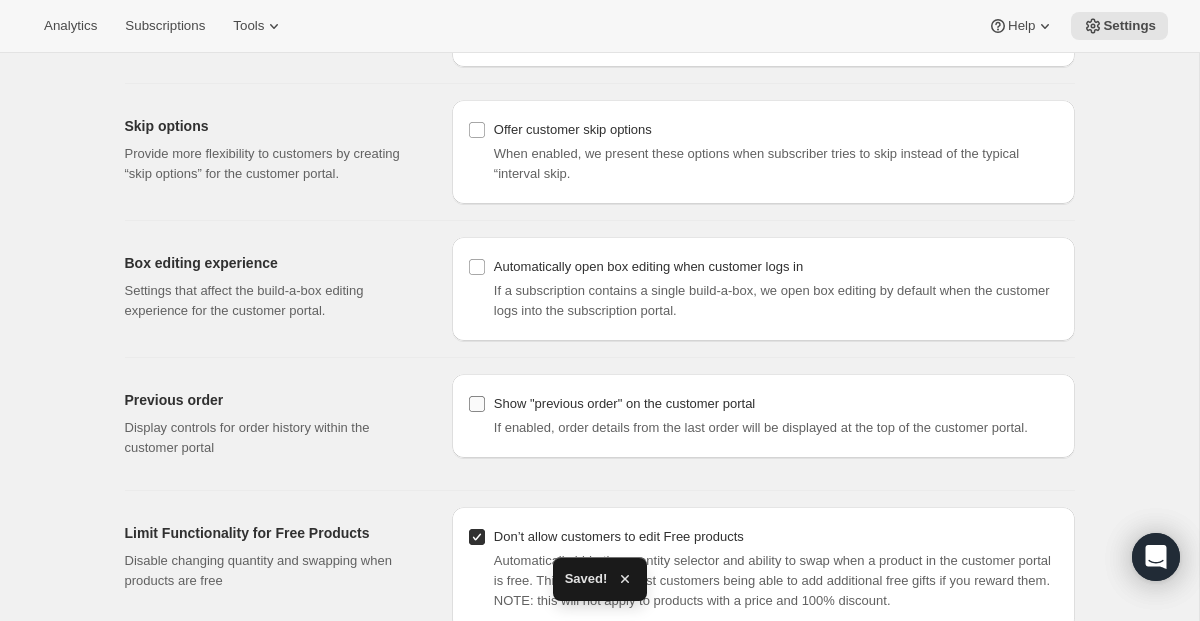 click on "Show "previous order" on the customer portal" at bounding box center (624, 404) 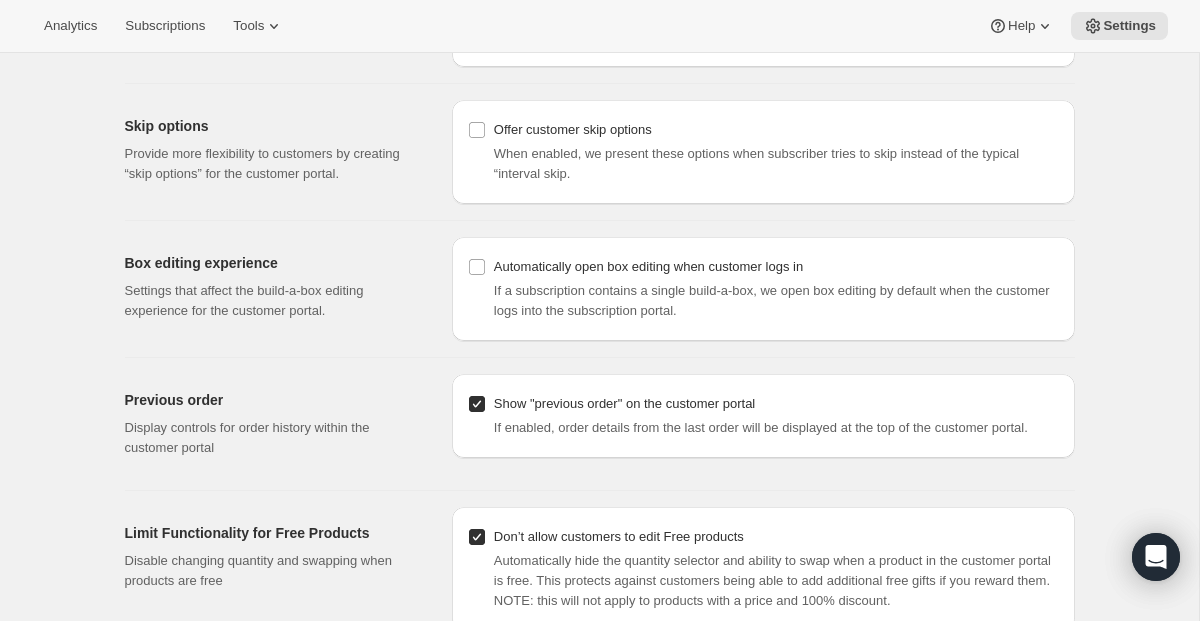 click on "Show "previous order" on the customer portal" at bounding box center (477, 404) 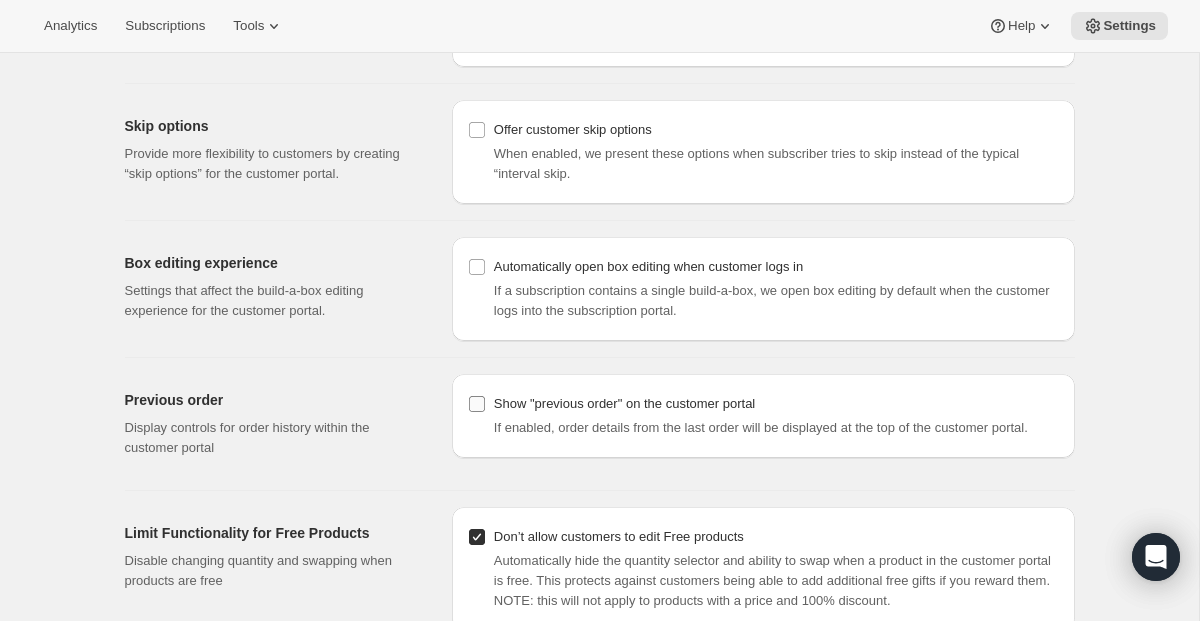 checkbox on "false" 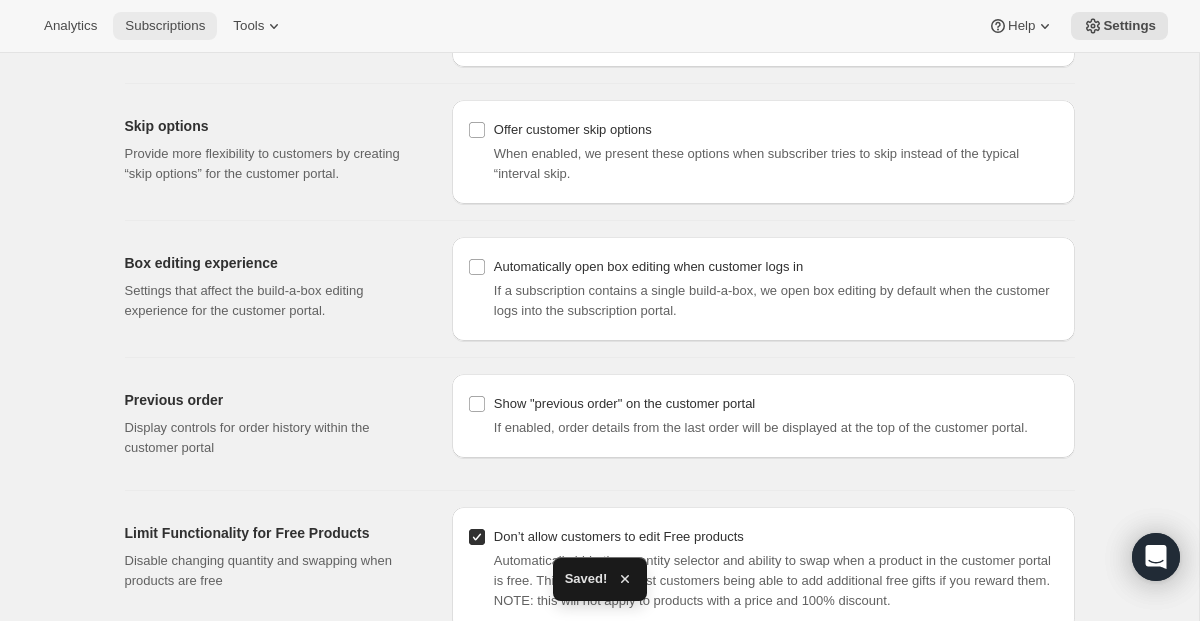 click on "Subscriptions" at bounding box center [165, 26] 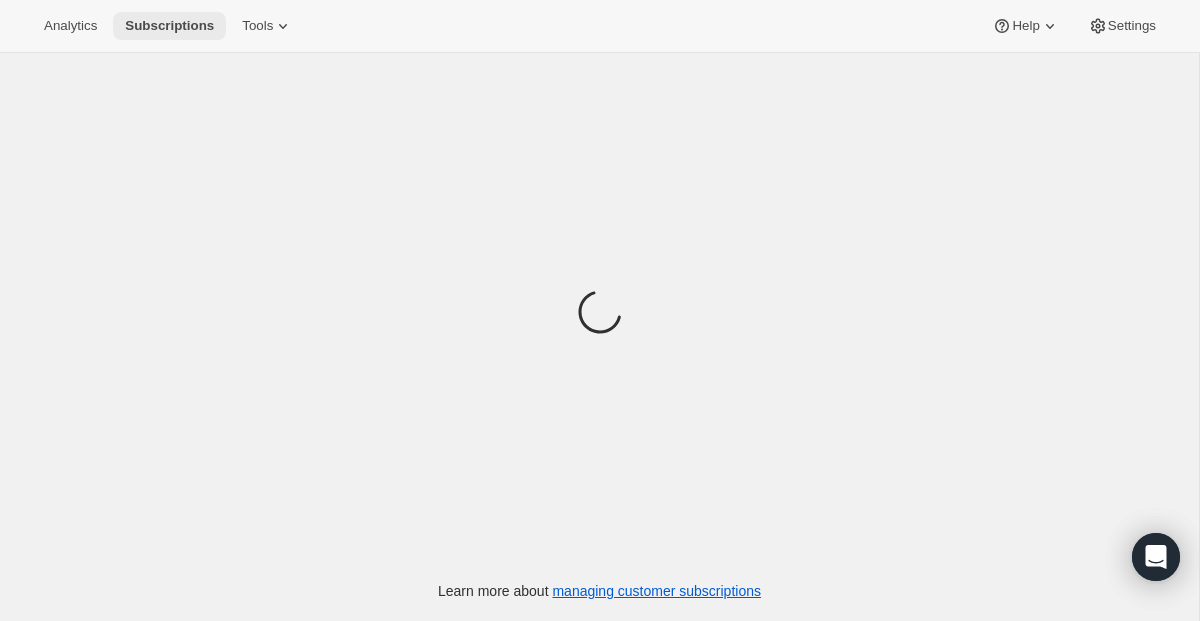 scroll, scrollTop: 0, scrollLeft: 0, axis: both 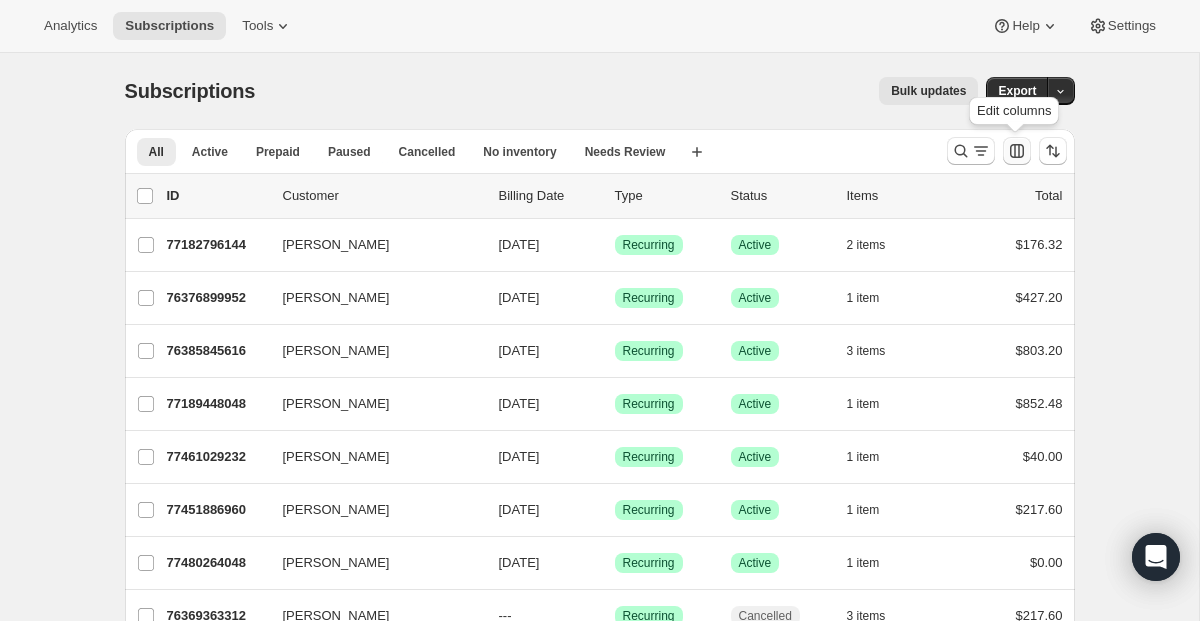 click 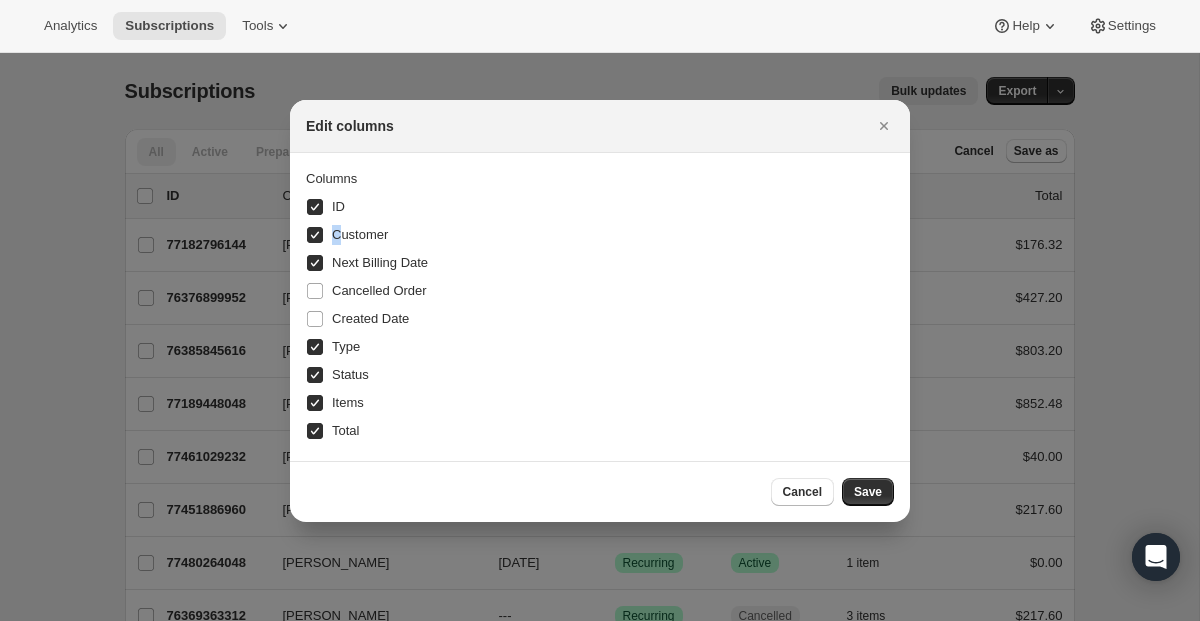 drag, startPoint x: 339, startPoint y: 238, endPoint x: 356, endPoint y: 209, distance: 33.61547 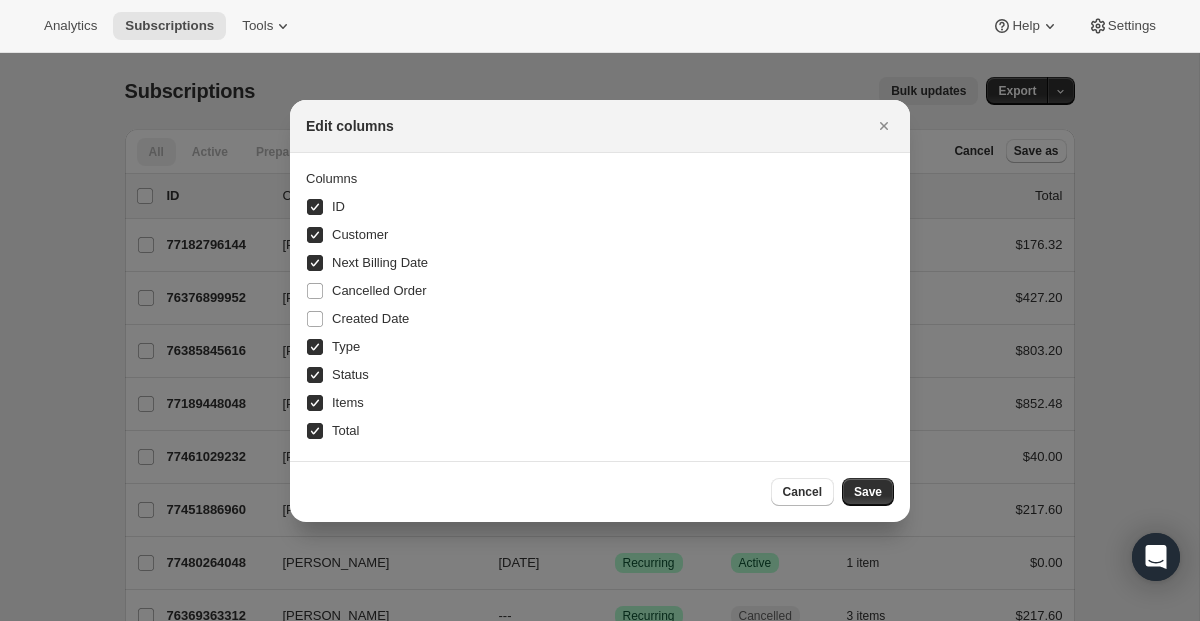 click on "ID" at bounding box center [325, 207] 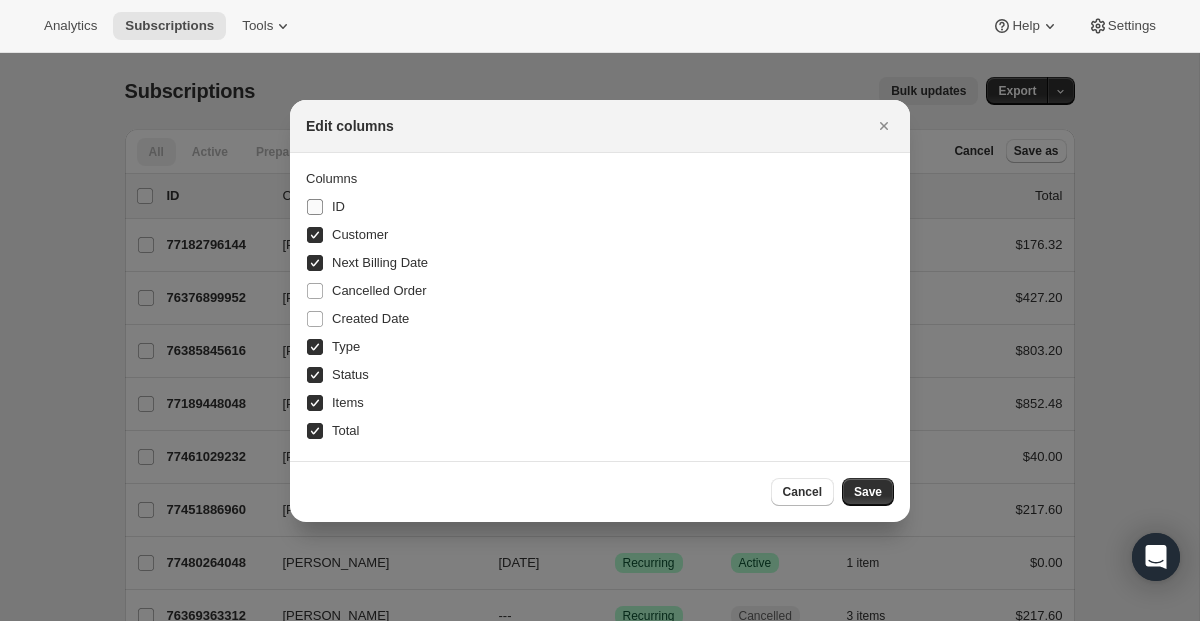 checkbox on "false" 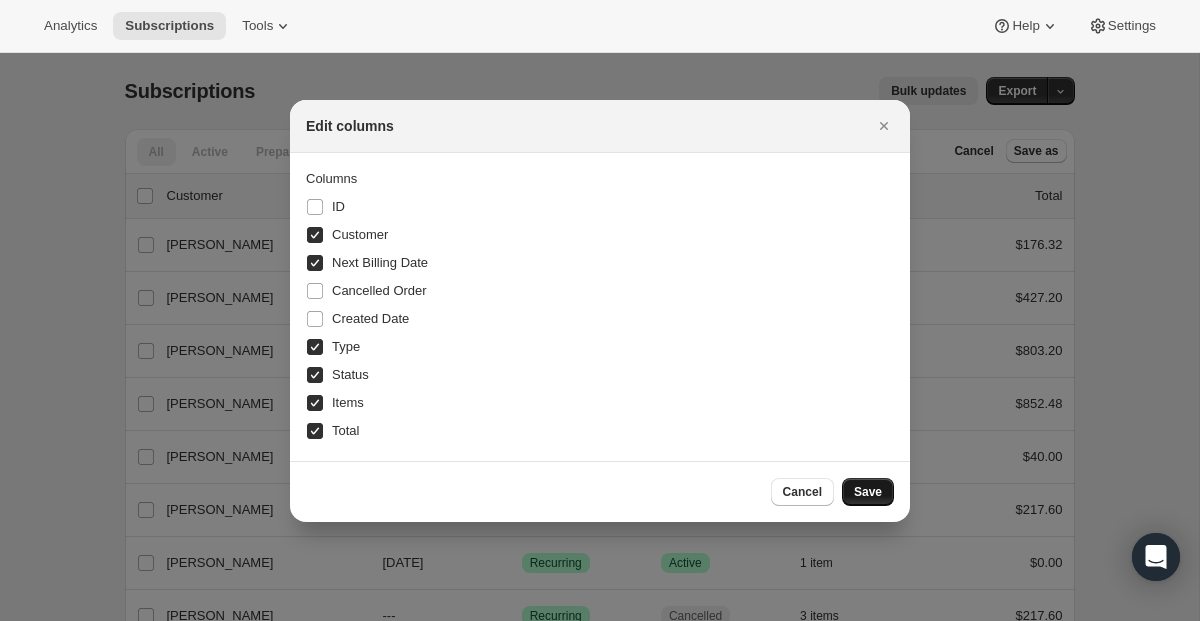 click on "Save" at bounding box center (868, 492) 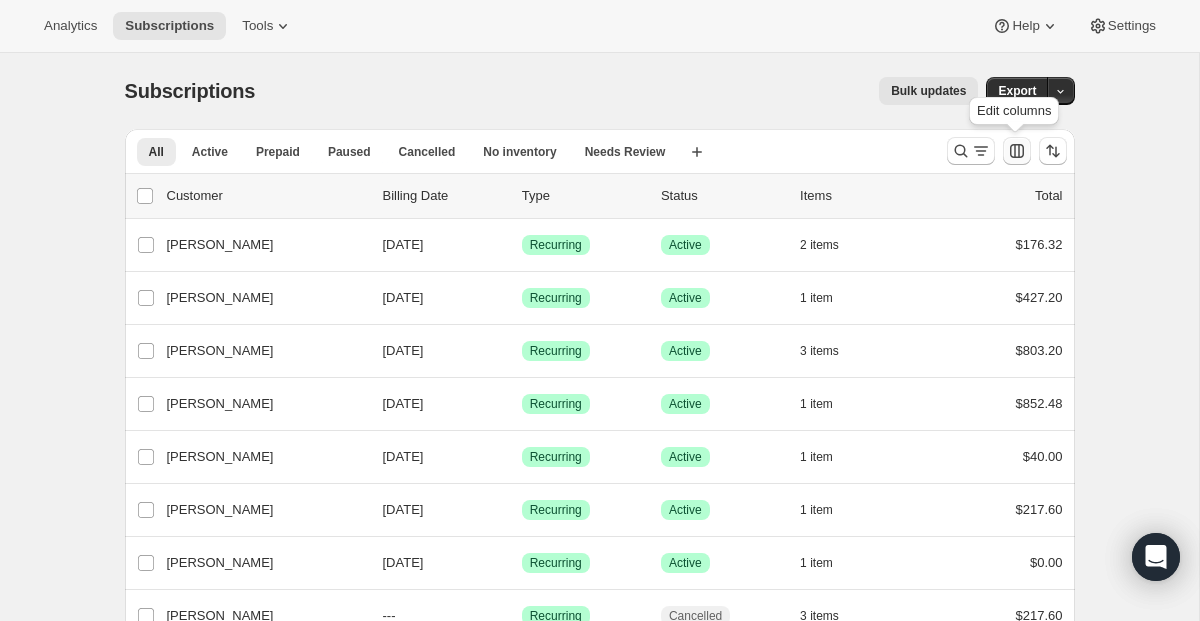 click 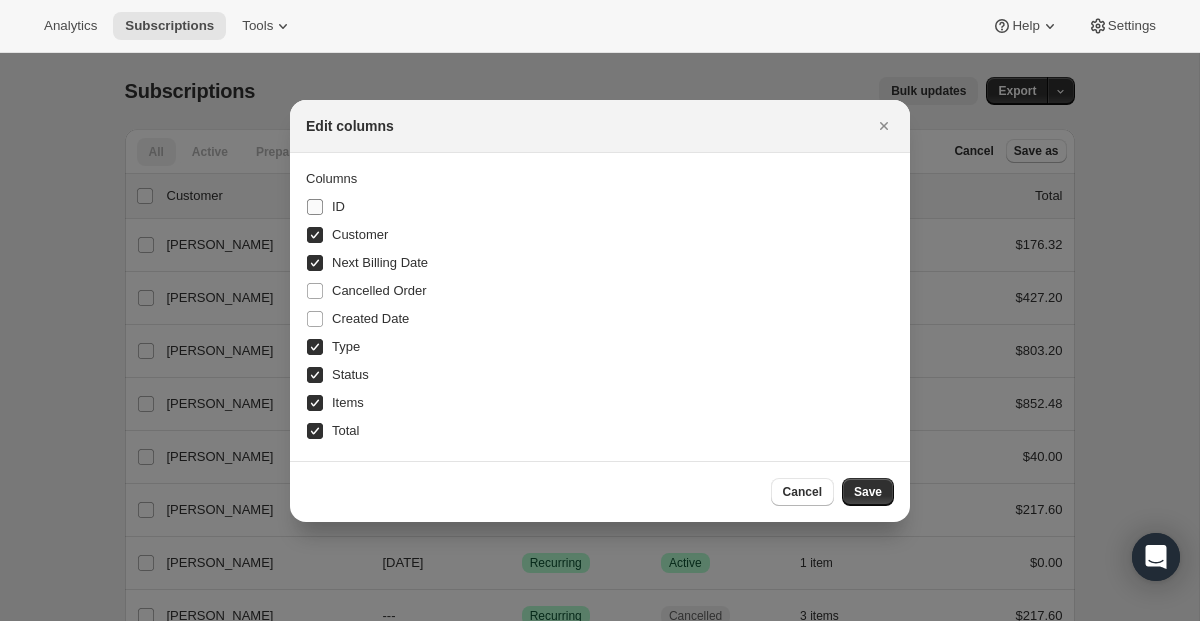 click on "ID" at bounding box center (325, 207) 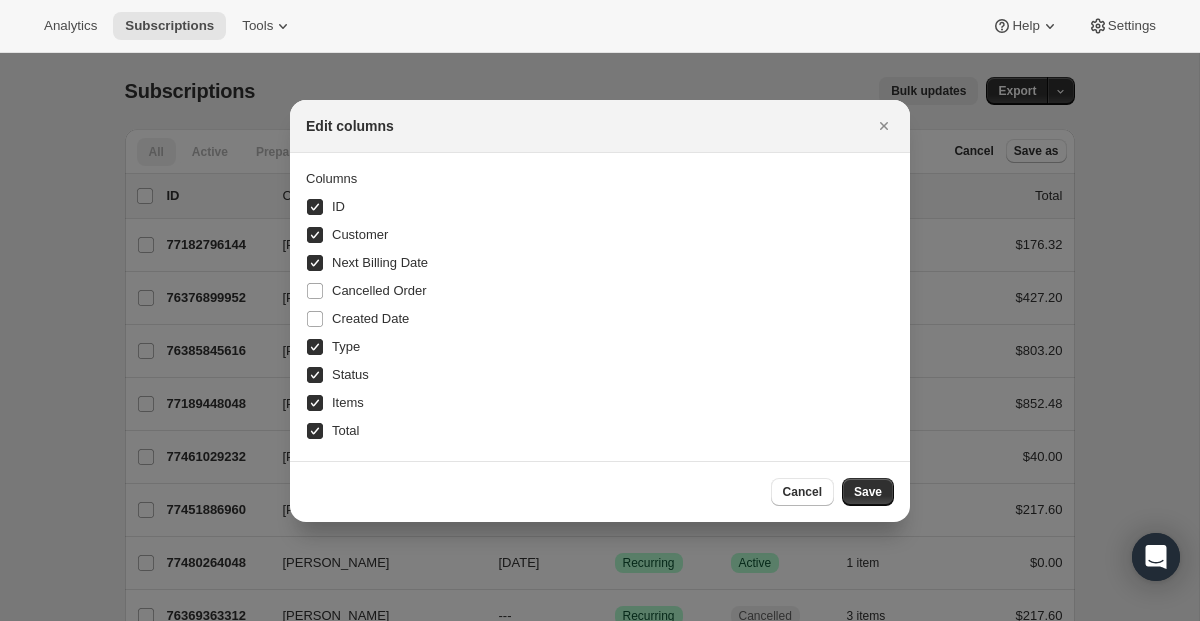 click on "ID" at bounding box center (325, 207) 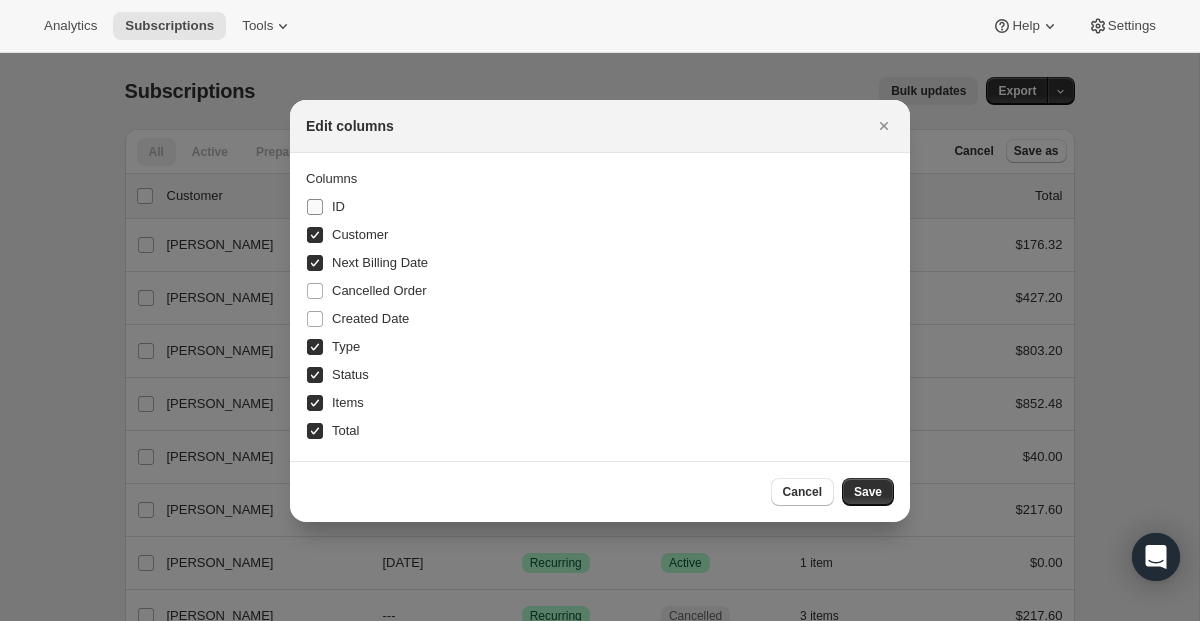 click on "ID" at bounding box center (325, 207) 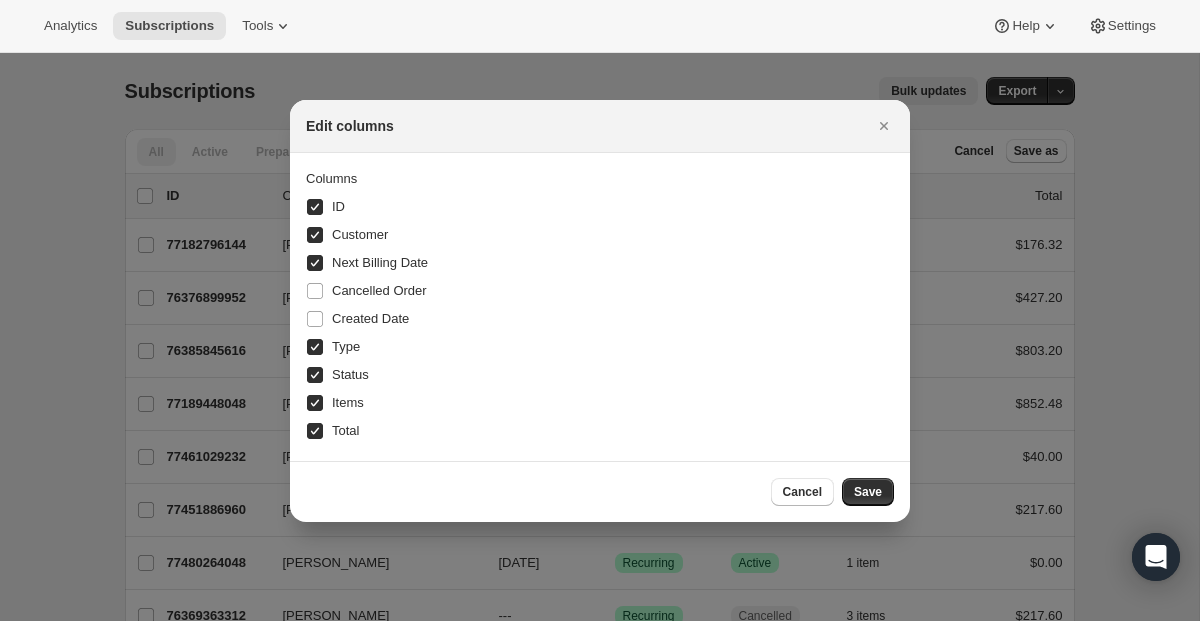 click on "ID" at bounding box center [325, 207] 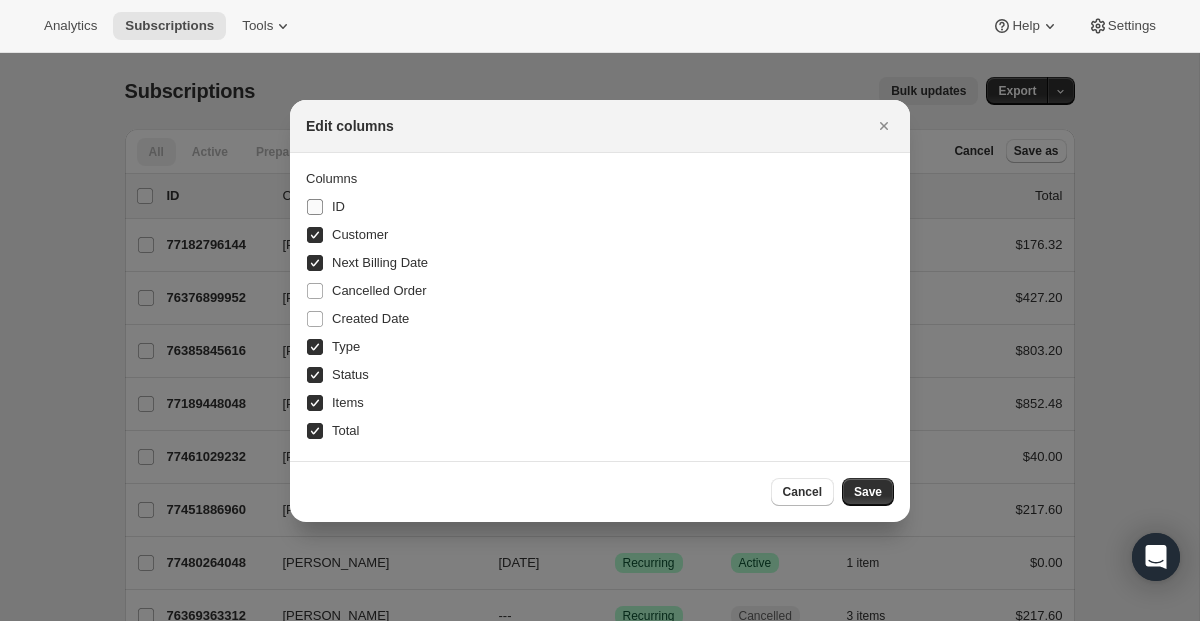 checkbox on "false" 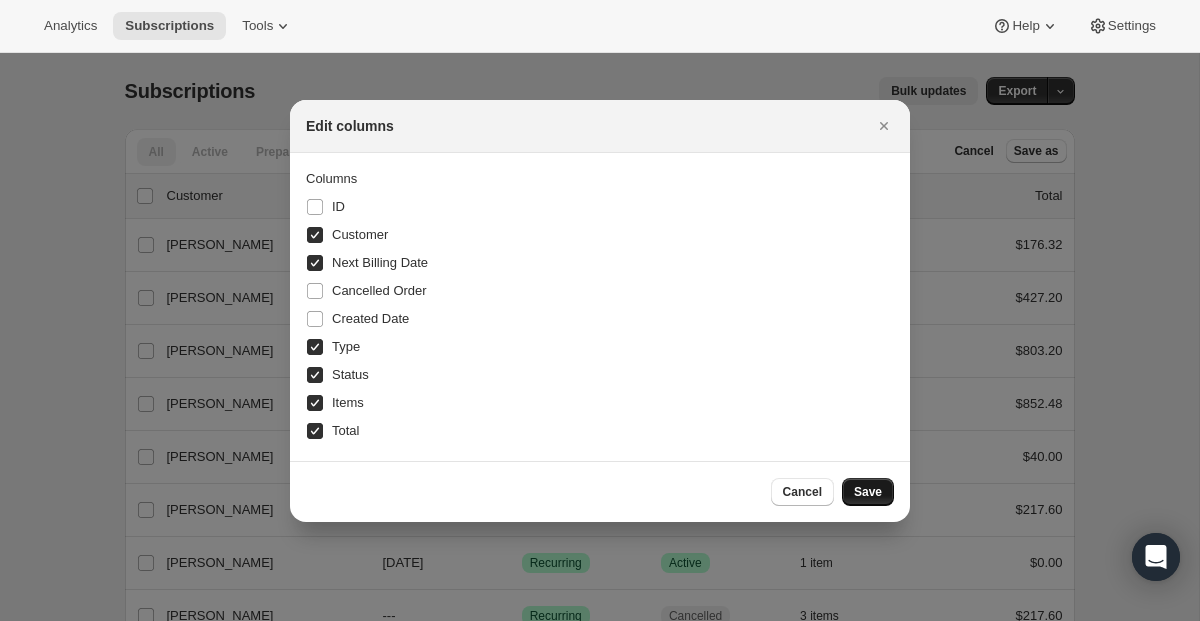 click on "Save" at bounding box center [868, 492] 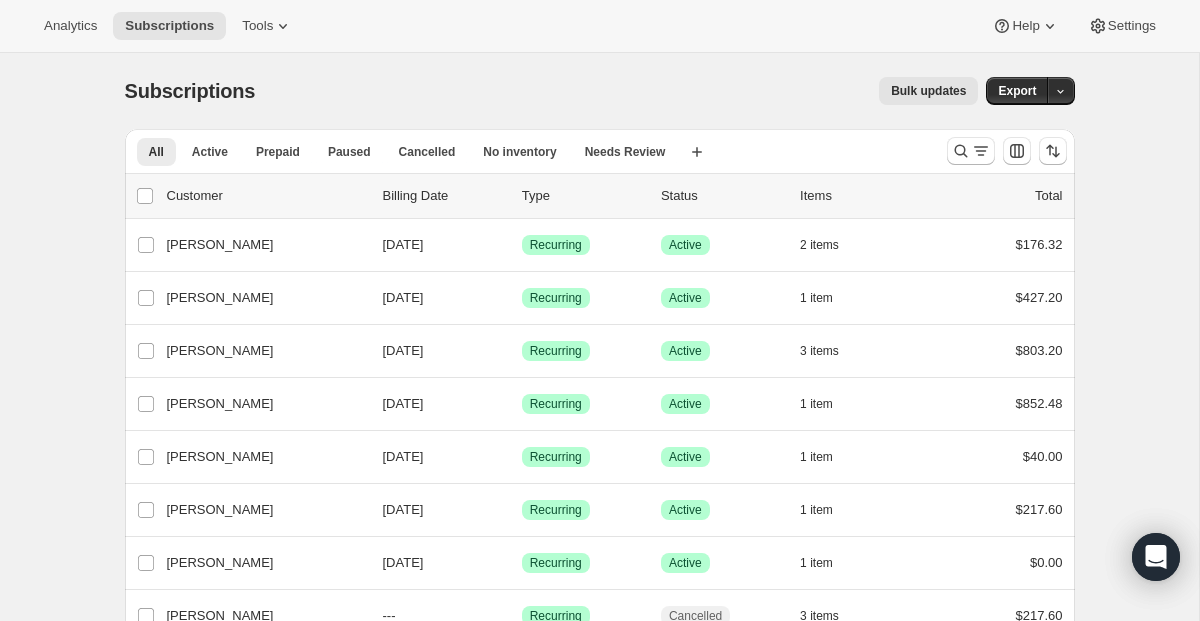 click on "All Active Prepaid Paused Cancelled No inventory Needs Review More views All Active Prepaid Paused Cancelled No inventory Needs Review More views Create new view" at bounding box center (528, 151) 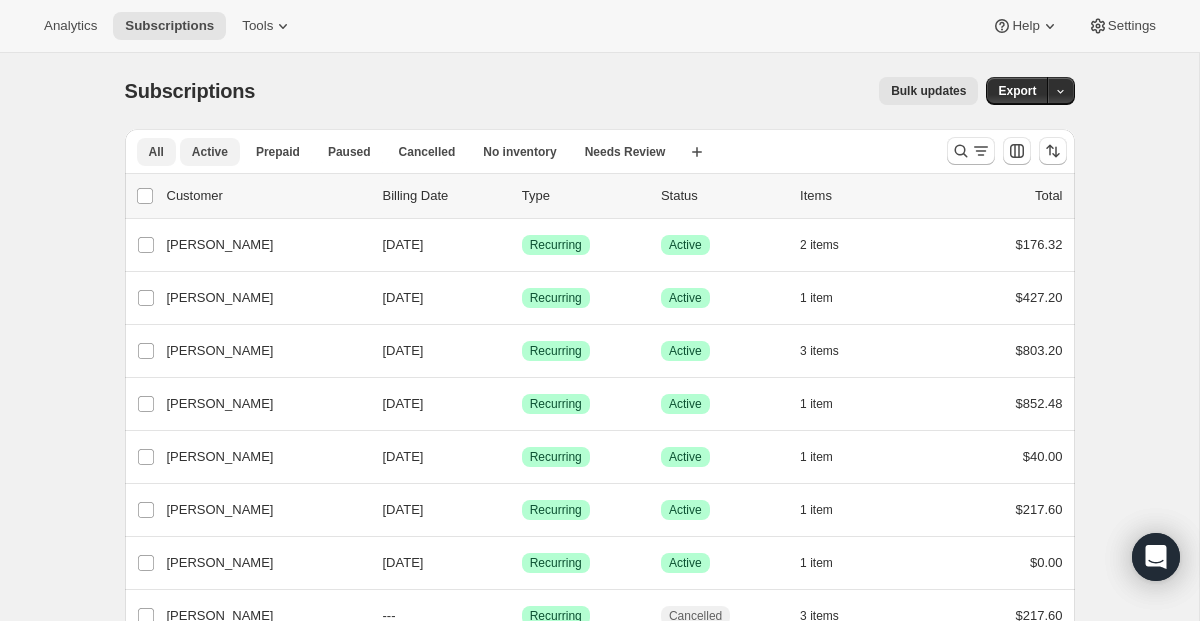click on "Active" at bounding box center (210, 152) 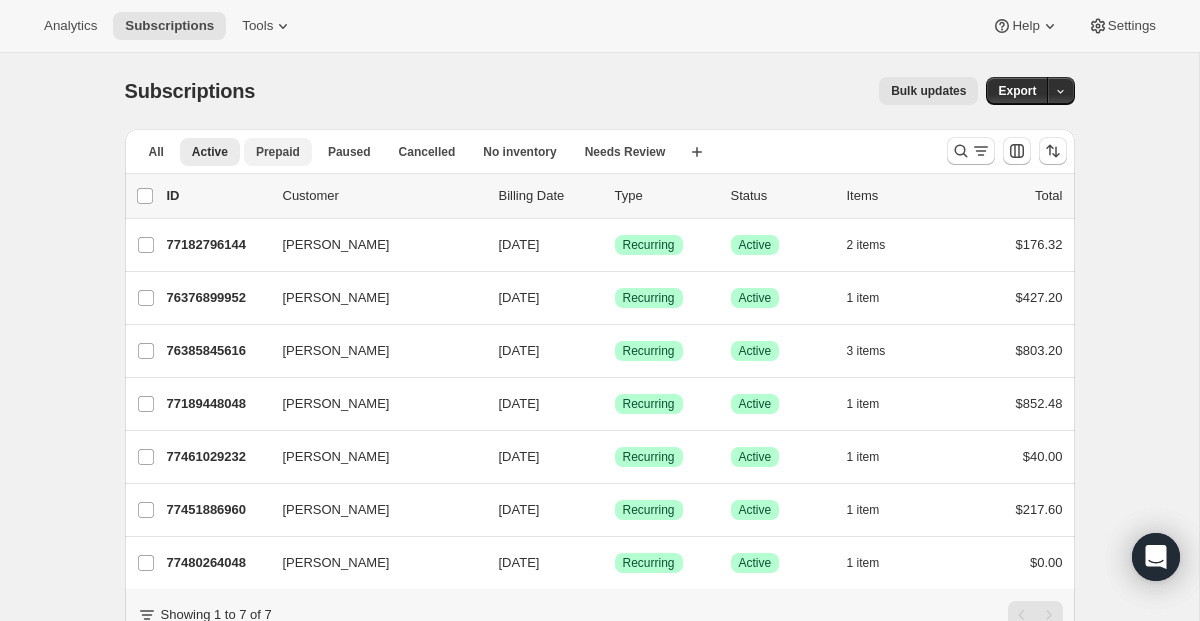 click on "Prepaid" at bounding box center (278, 152) 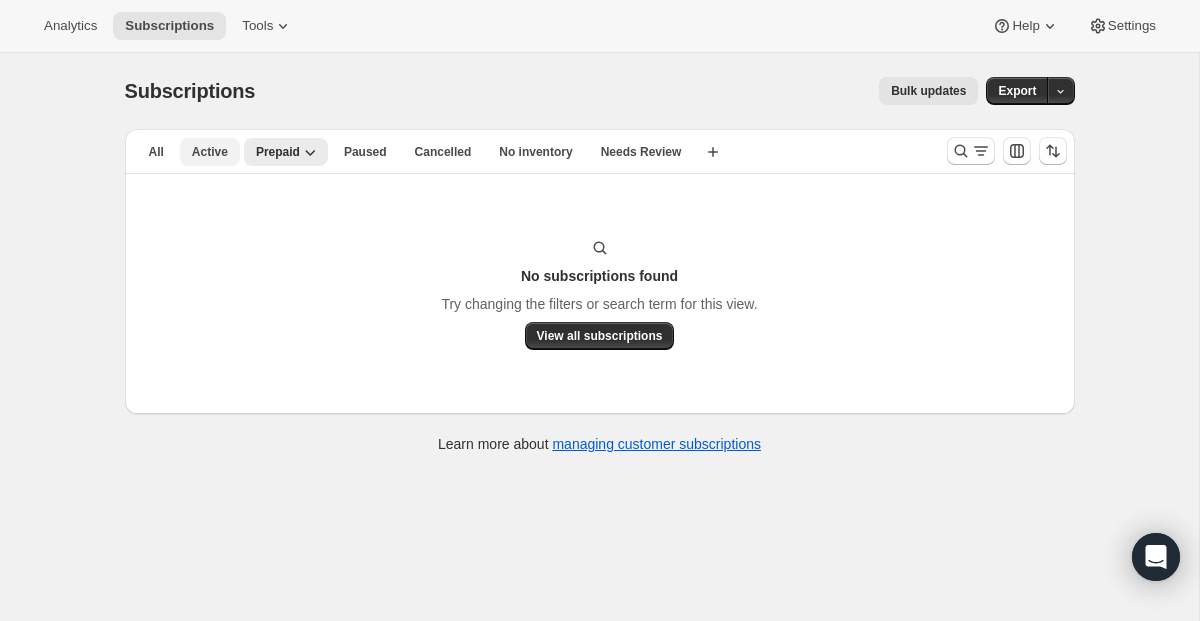 click on "Active" at bounding box center (210, 152) 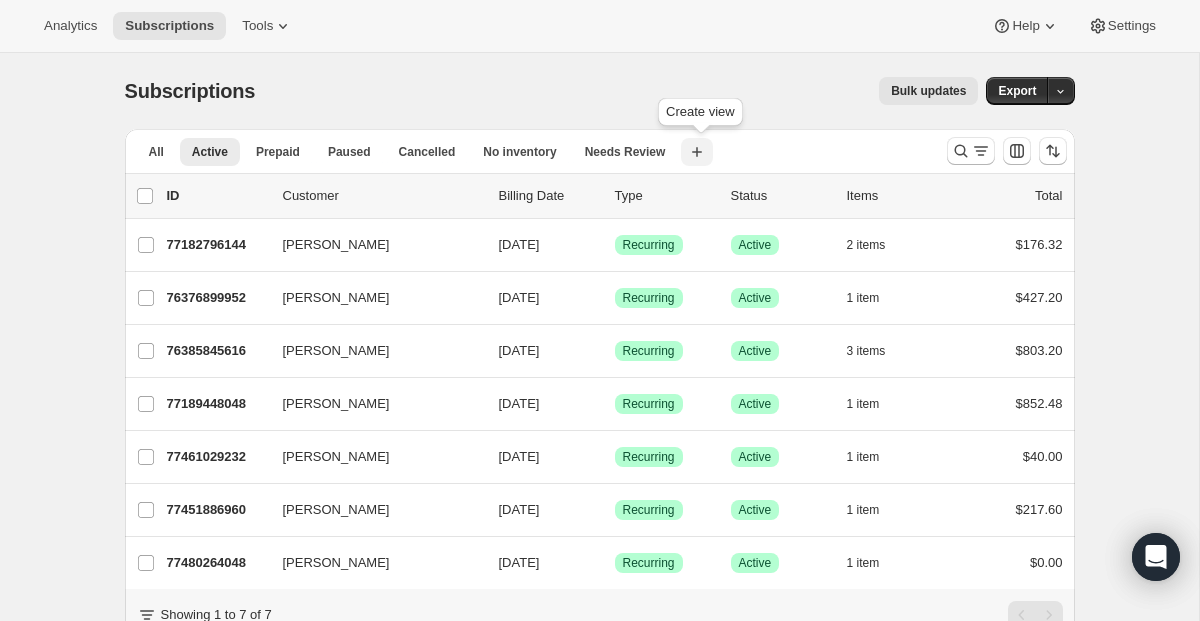 click 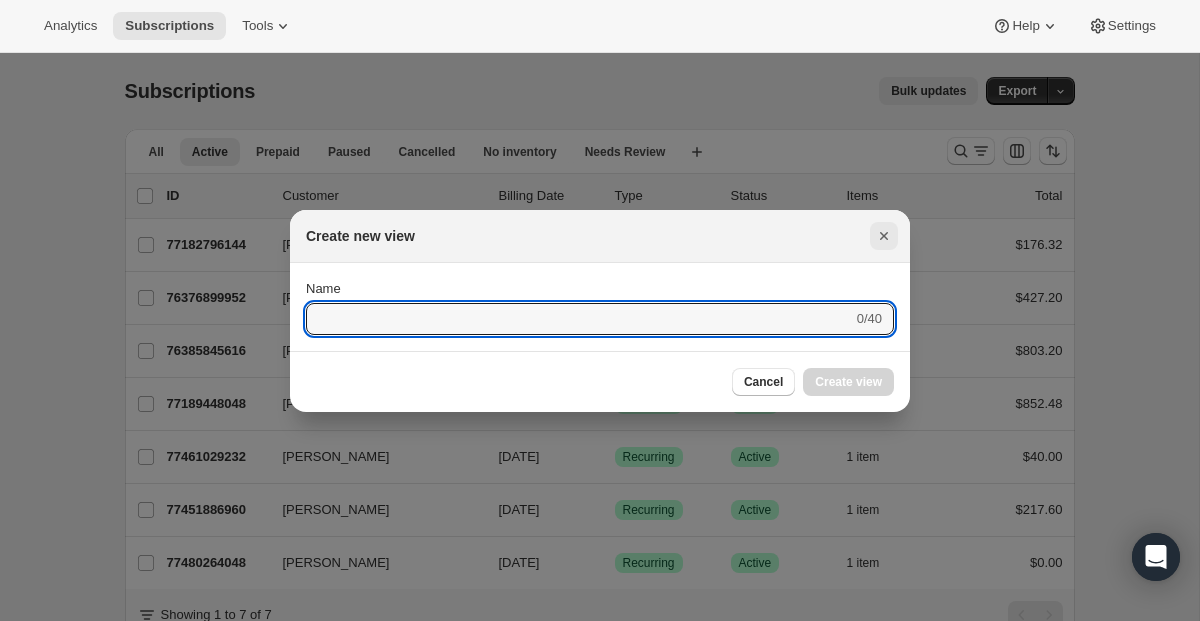 click 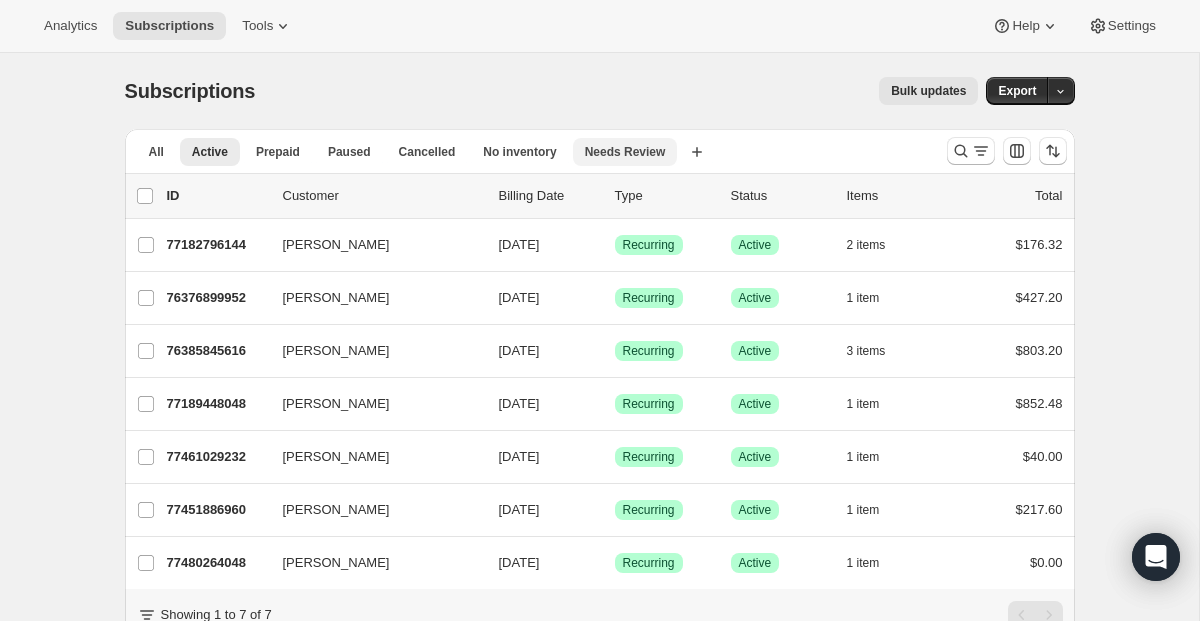 click on "Needs Review" at bounding box center [625, 152] 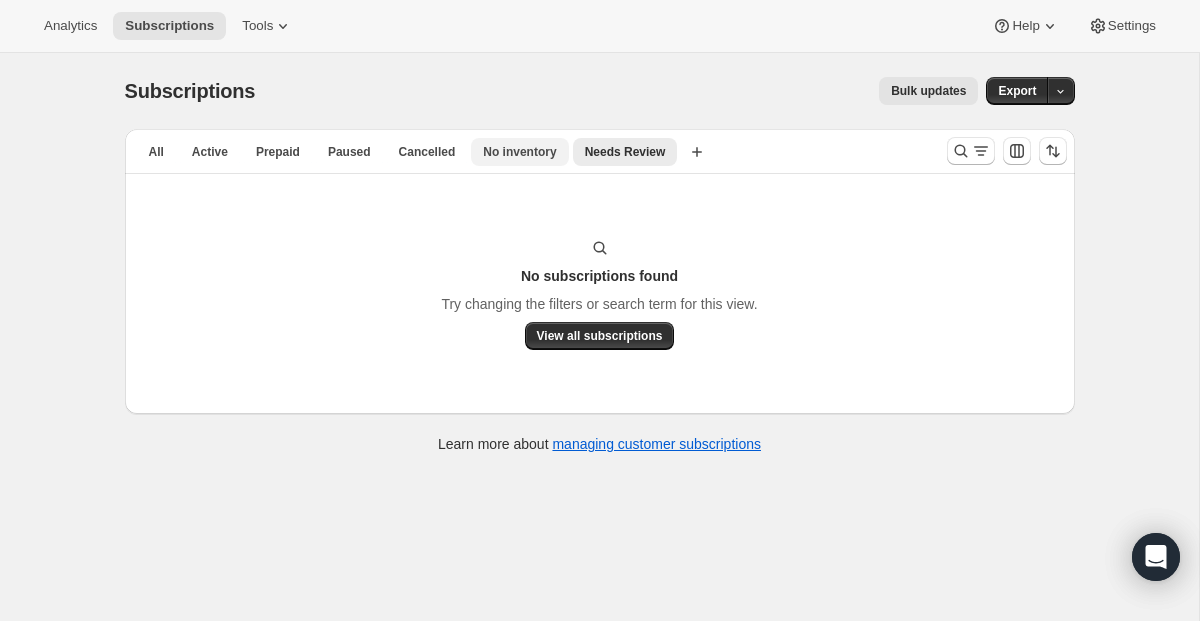 click on "No inventory" at bounding box center [519, 152] 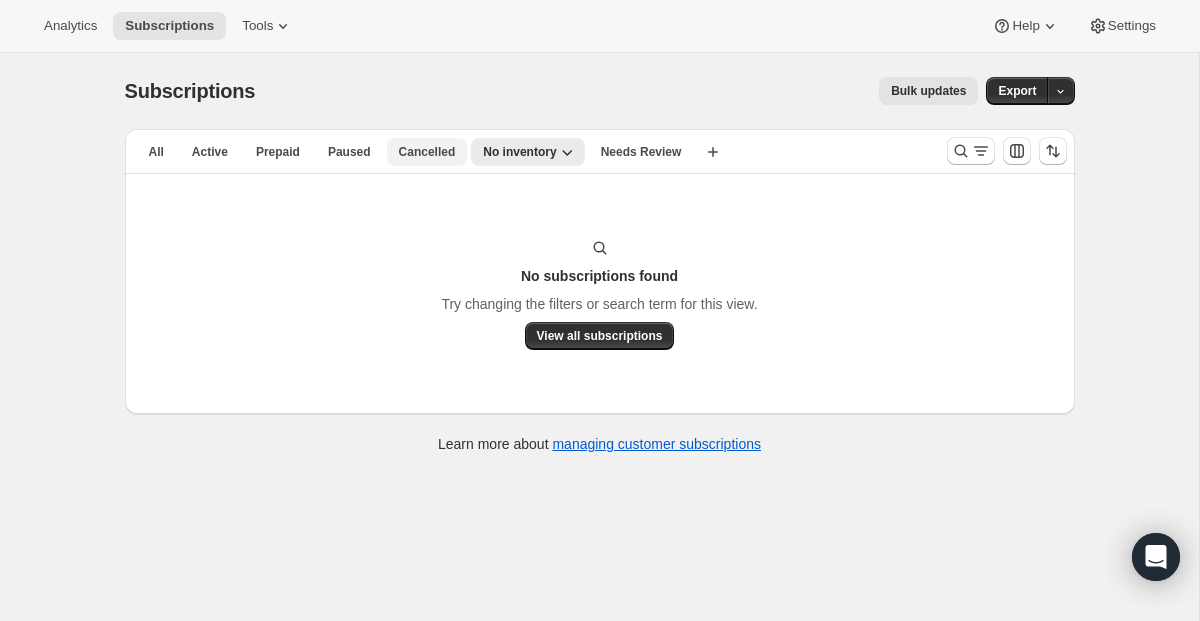 click on "Cancelled" at bounding box center (427, 152) 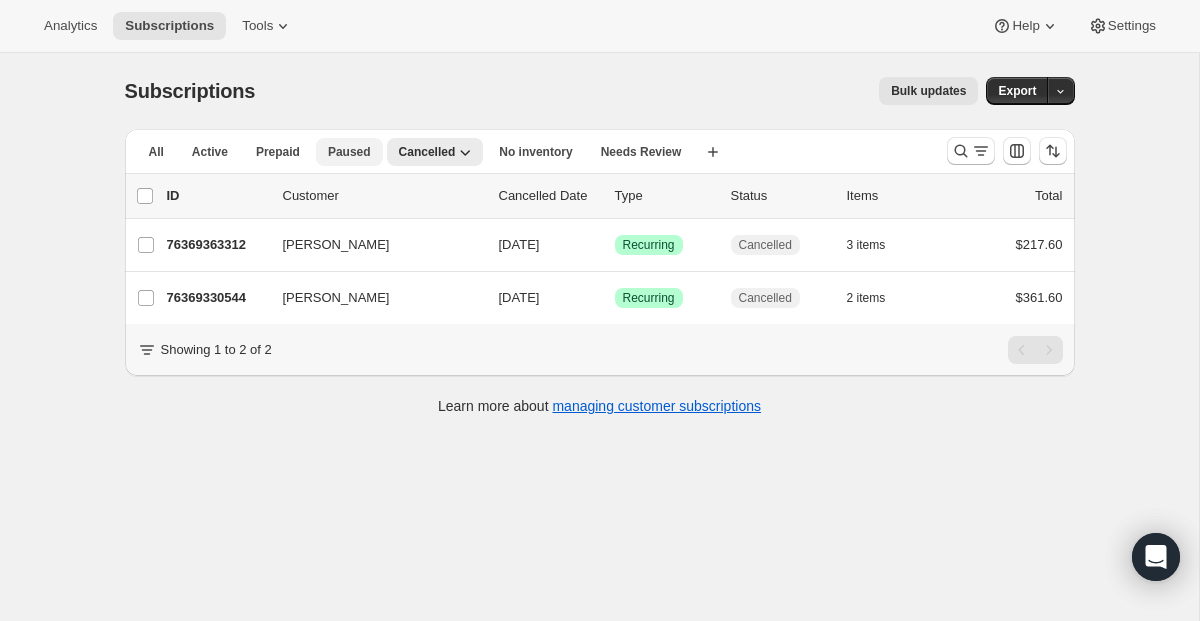 click on "Paused" at bounding box center (349, 152) 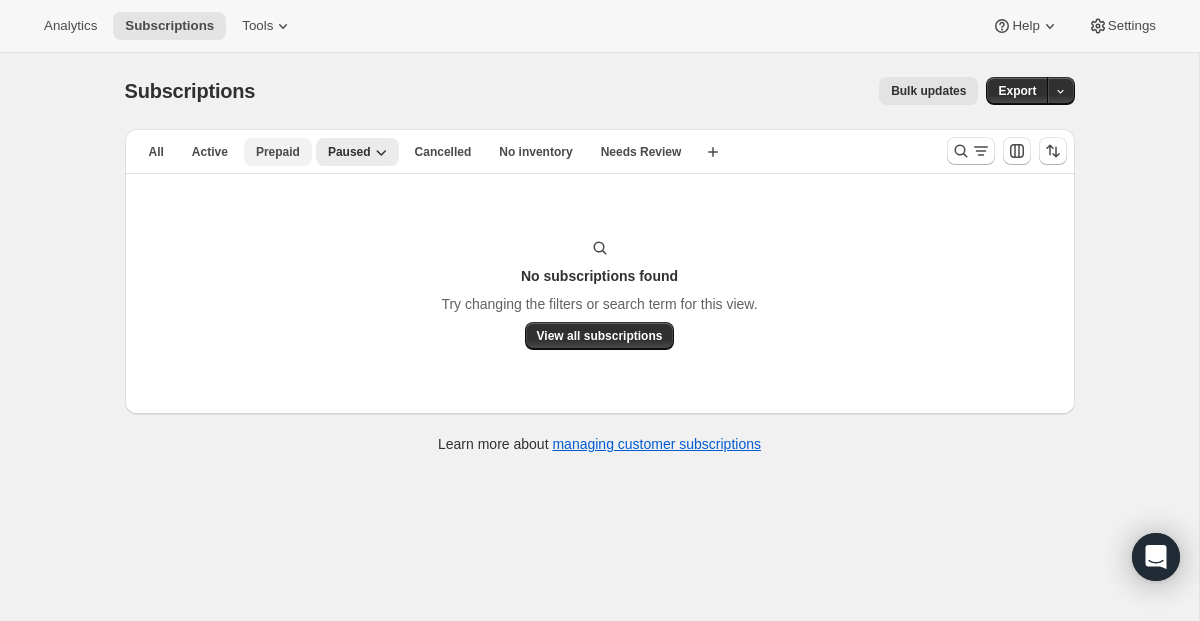click on "Prepaid" at bounding box center [278, 152] 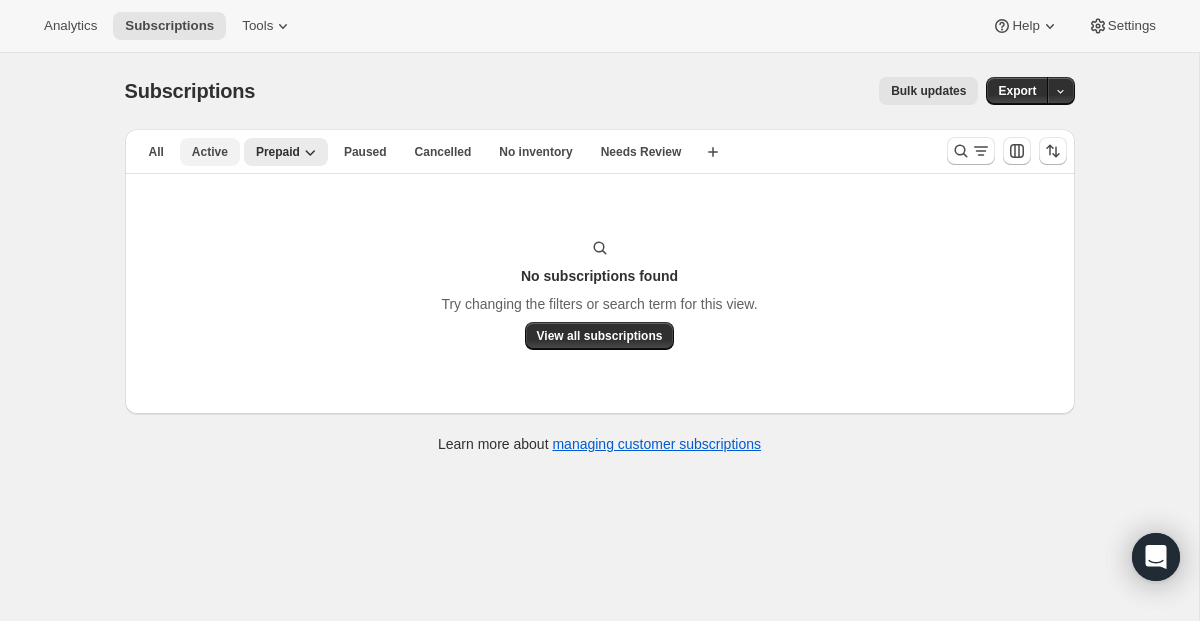 click on "Active" at bounding box center [210, 152] 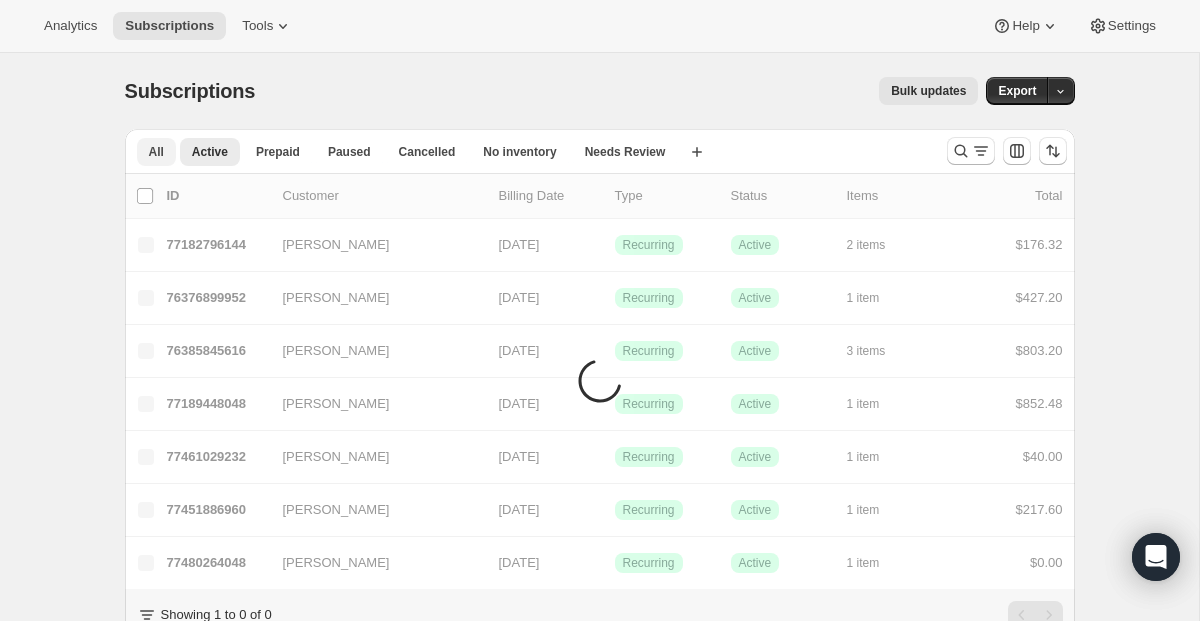 click on "All" at bounding box center (156, 152) 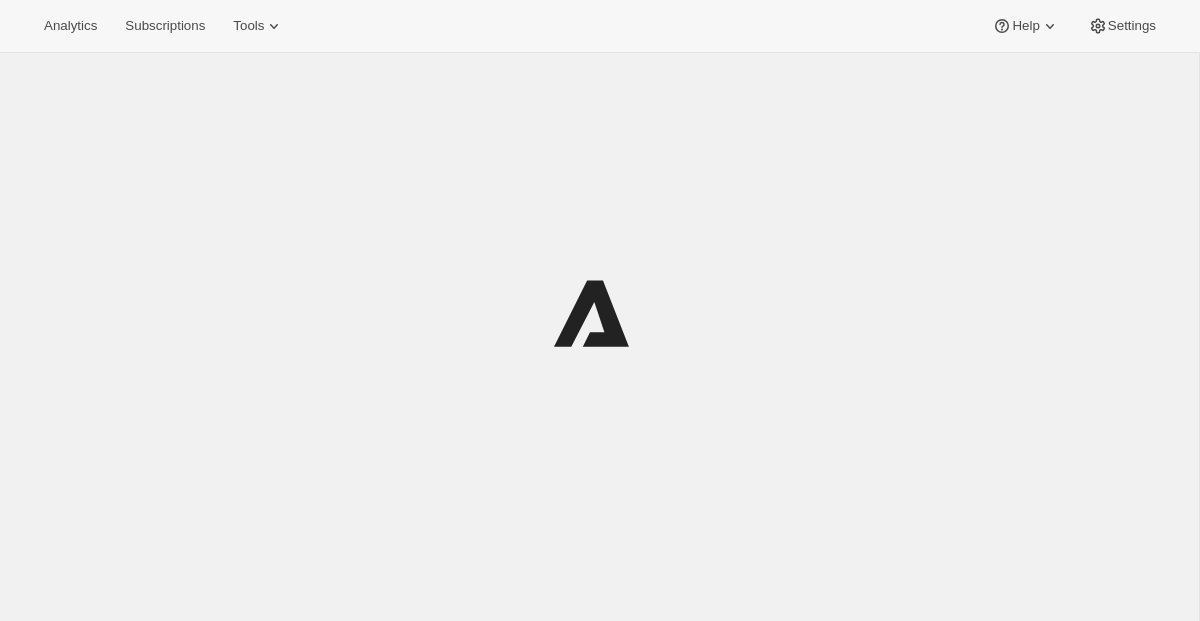 scroll, scrollTop: 0, scrollLeft: 0, axis: both 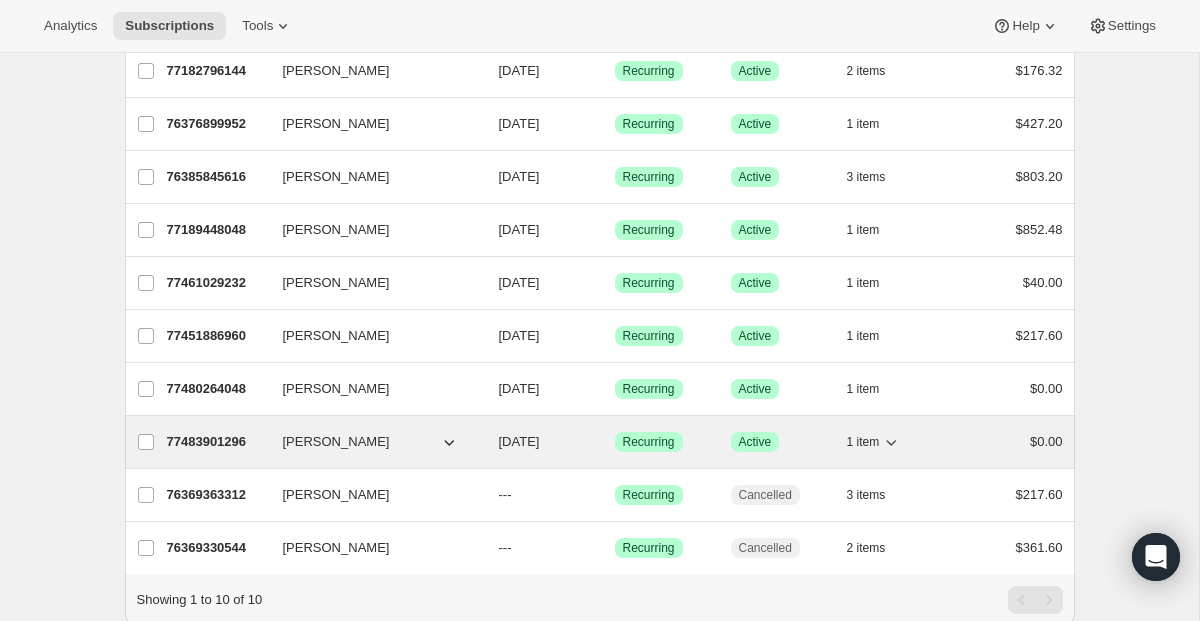 click on "77483901296" at bounding box center (217, 442) 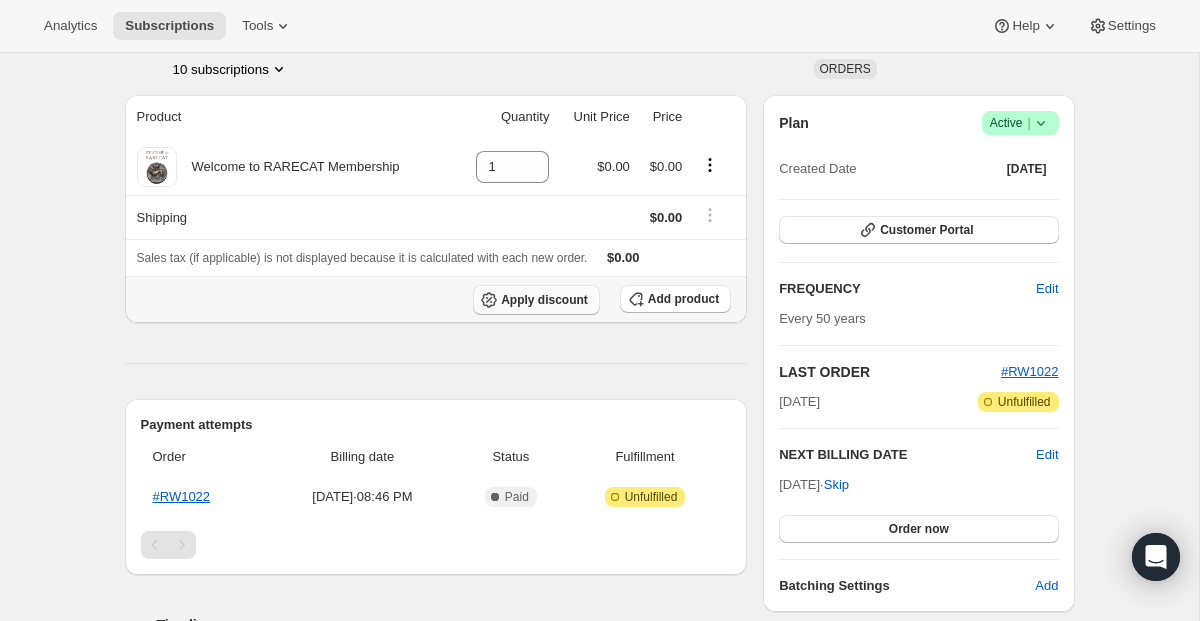 scroll, scrollTop: 125, scrollLeft: 0, axis: vertical 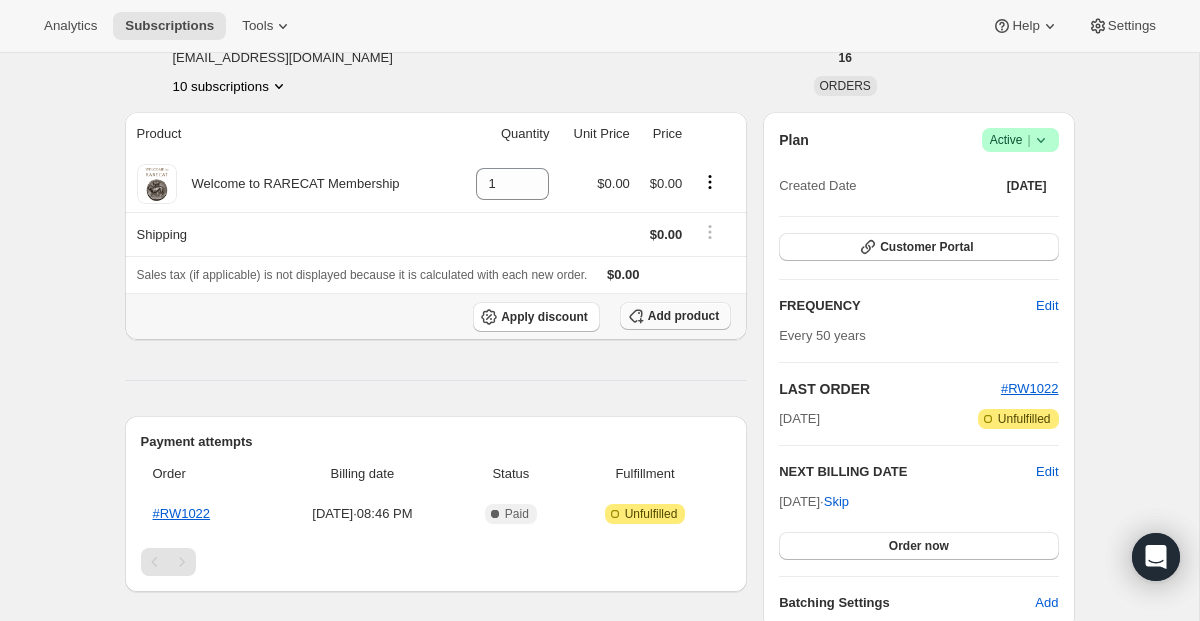 click on "Add product" at bounding box center (675, 316) 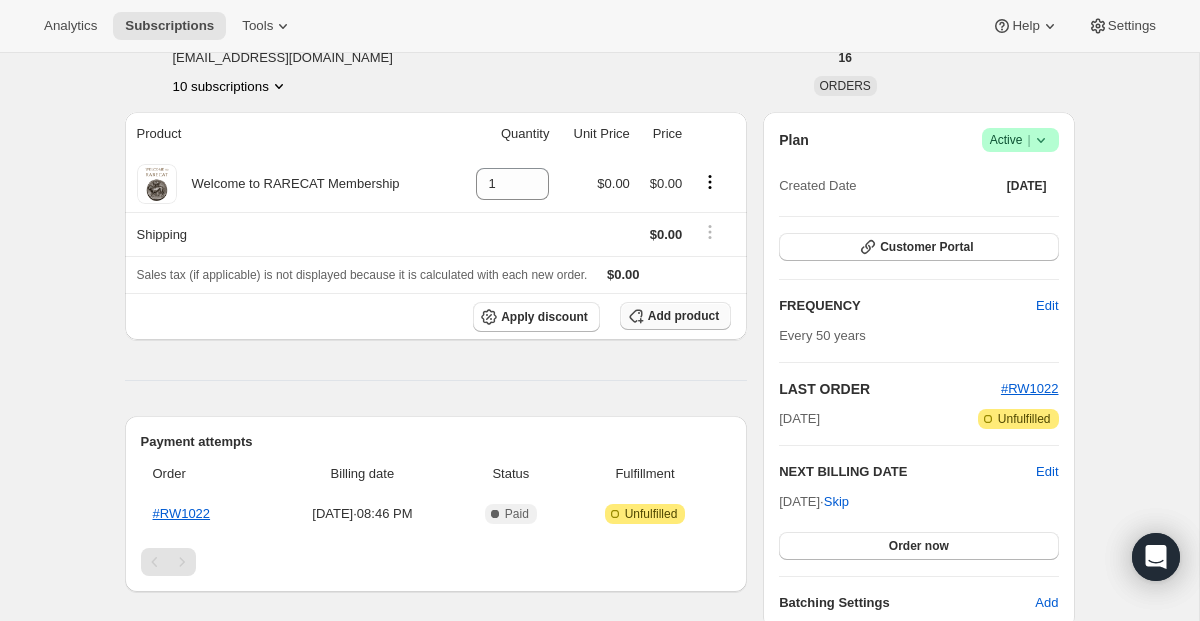 scroll, scrollTop: 125, scrollLeft: 0, axis: vertical 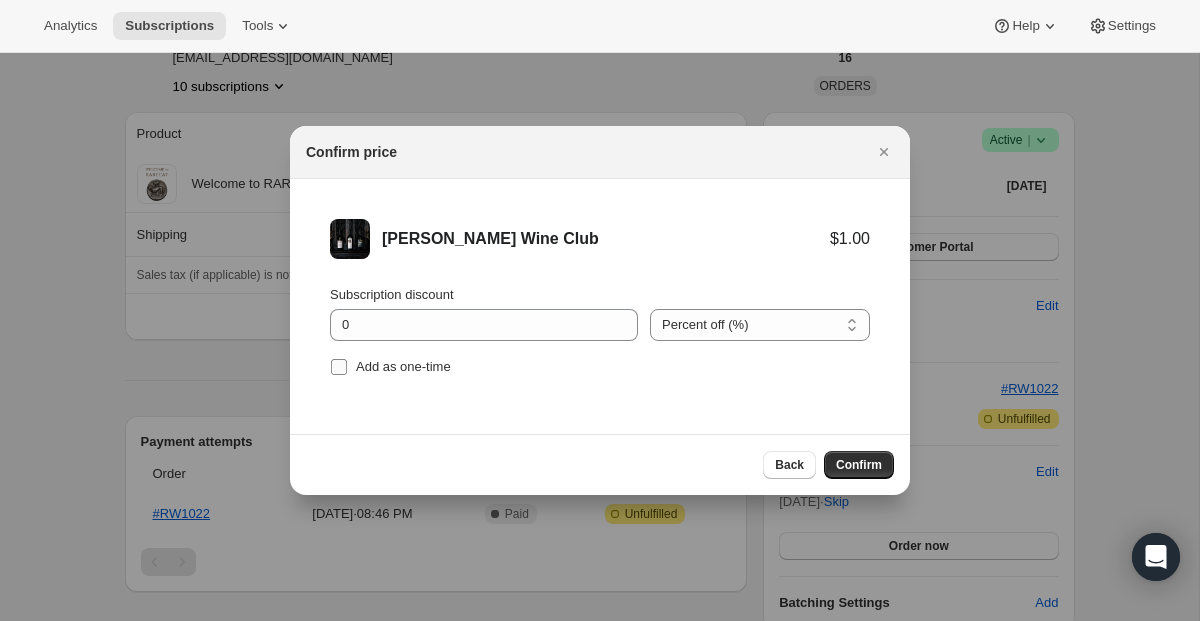 click on "Add as one-time" at bounding box center (403, 366) 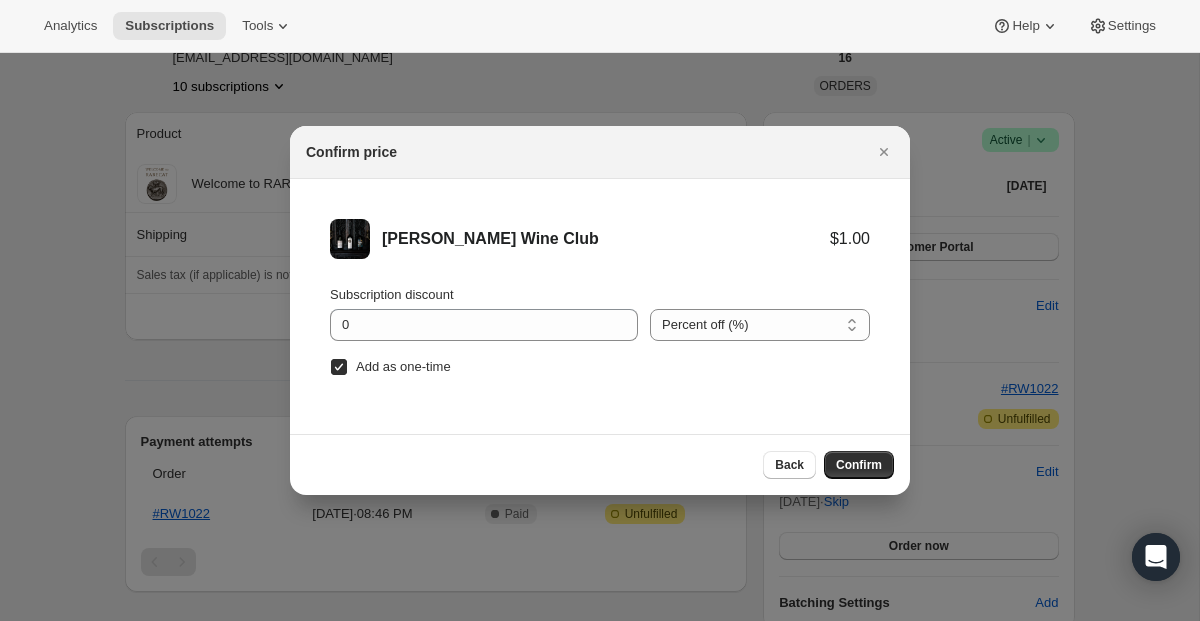 click on "Add as one-time" at bounding box center [403, 366] 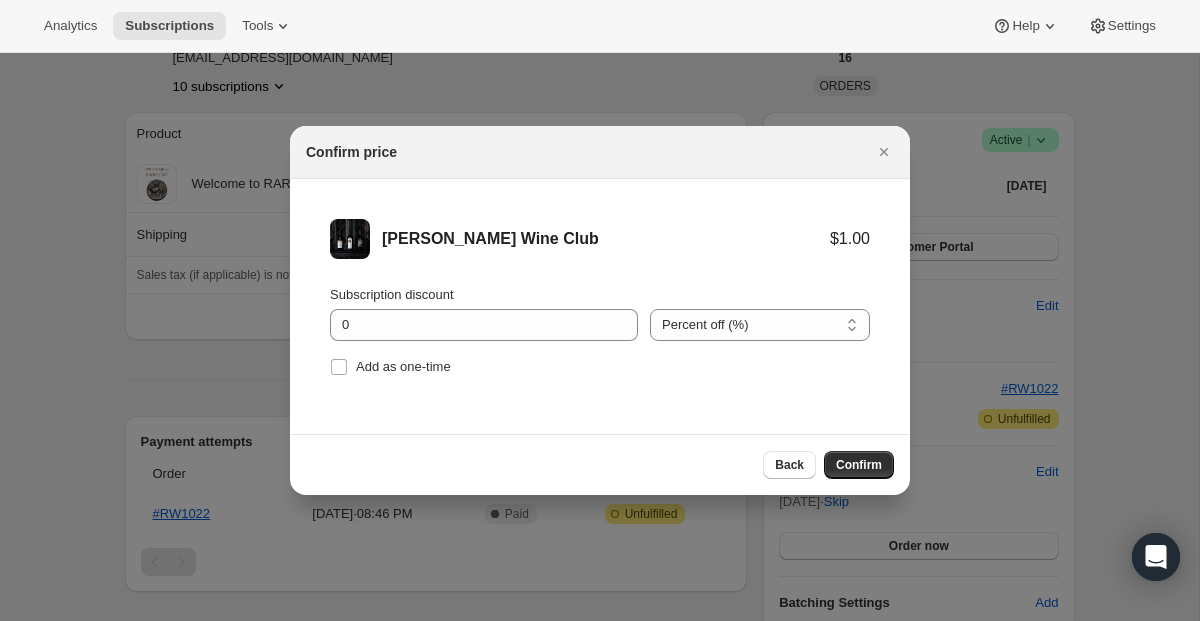 click on "[PERSON_NAME] Wine Club $1.00 Subscription discount 0   Percent off (%) Amount off ($) Percent off (%) Add as one-time" at bounding box center [600, 300] 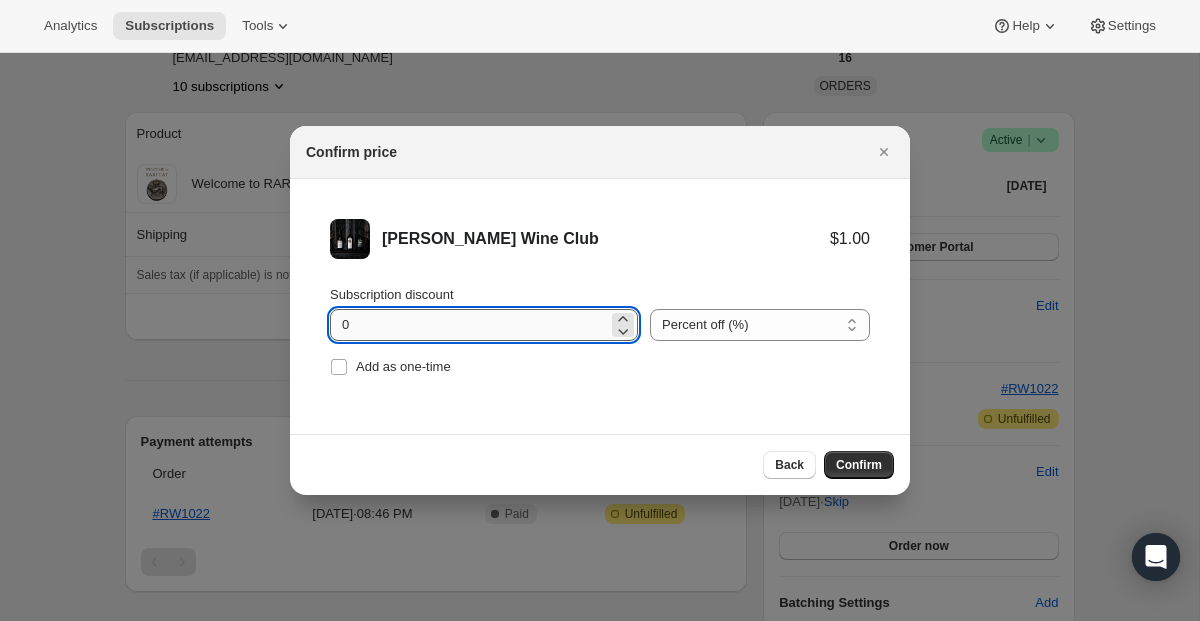 click on "0" at bounding box center (469, 325) 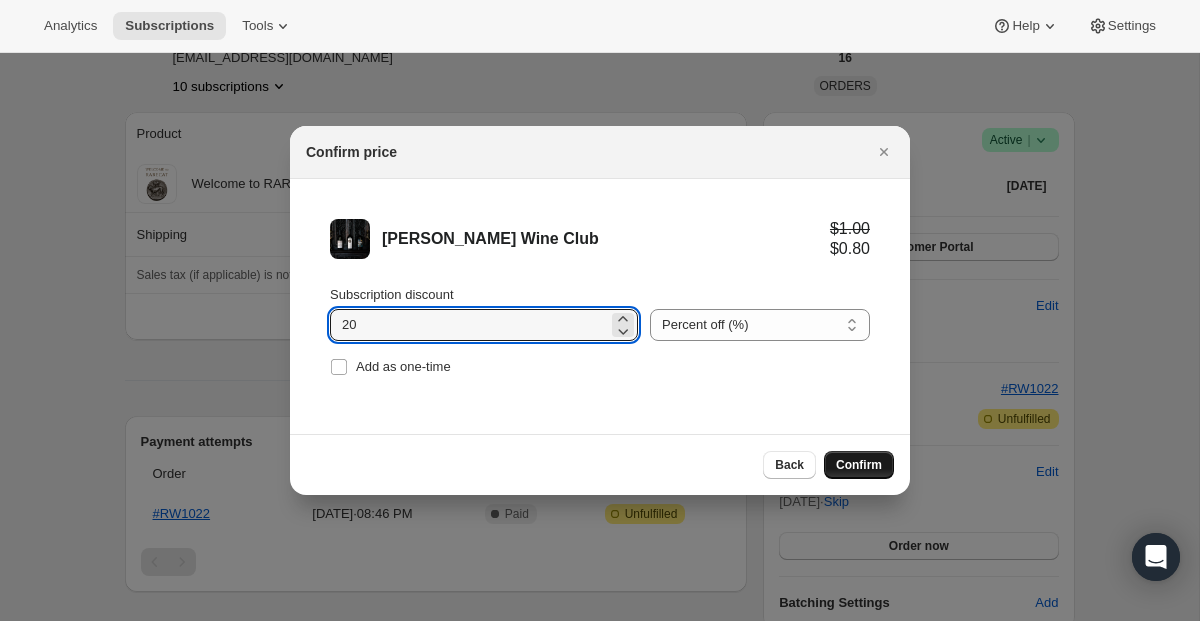 type on "20" 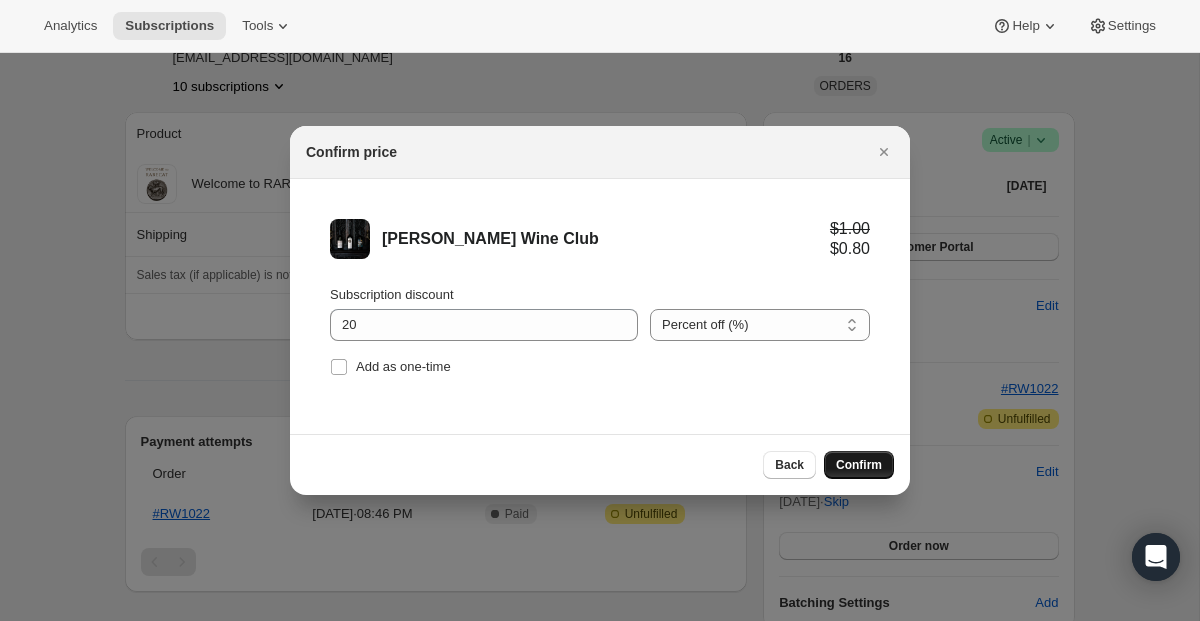 click on "Confirm" at bounding box center (859, 465) 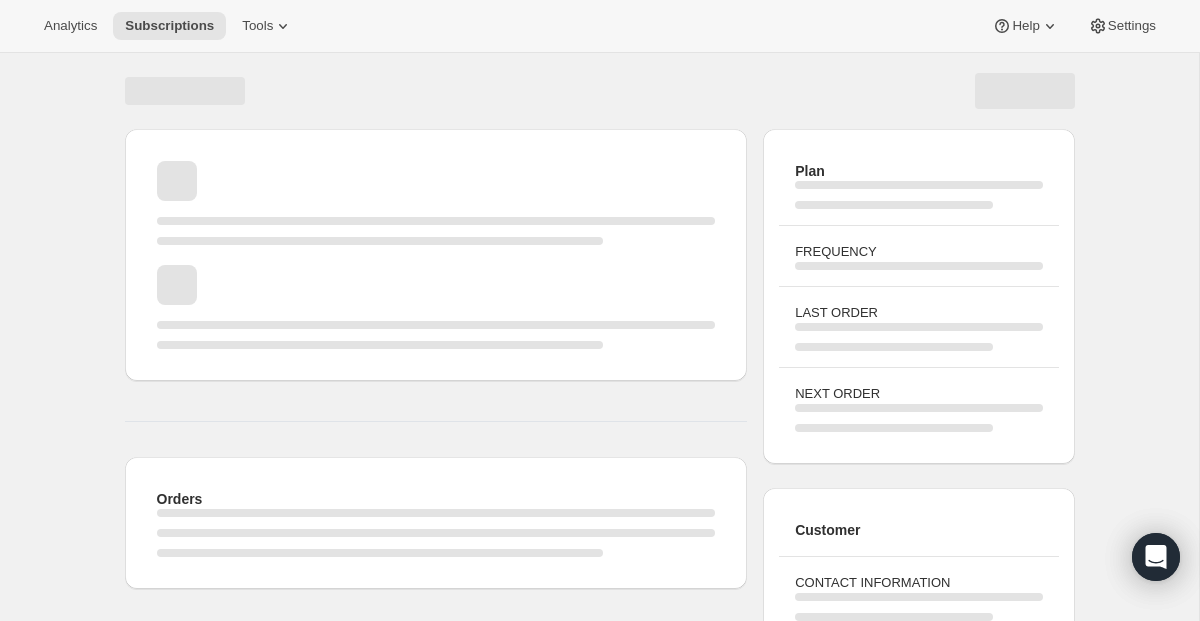 scroll, scrollTop: 125, scrollLeft: 0, axis: vertical 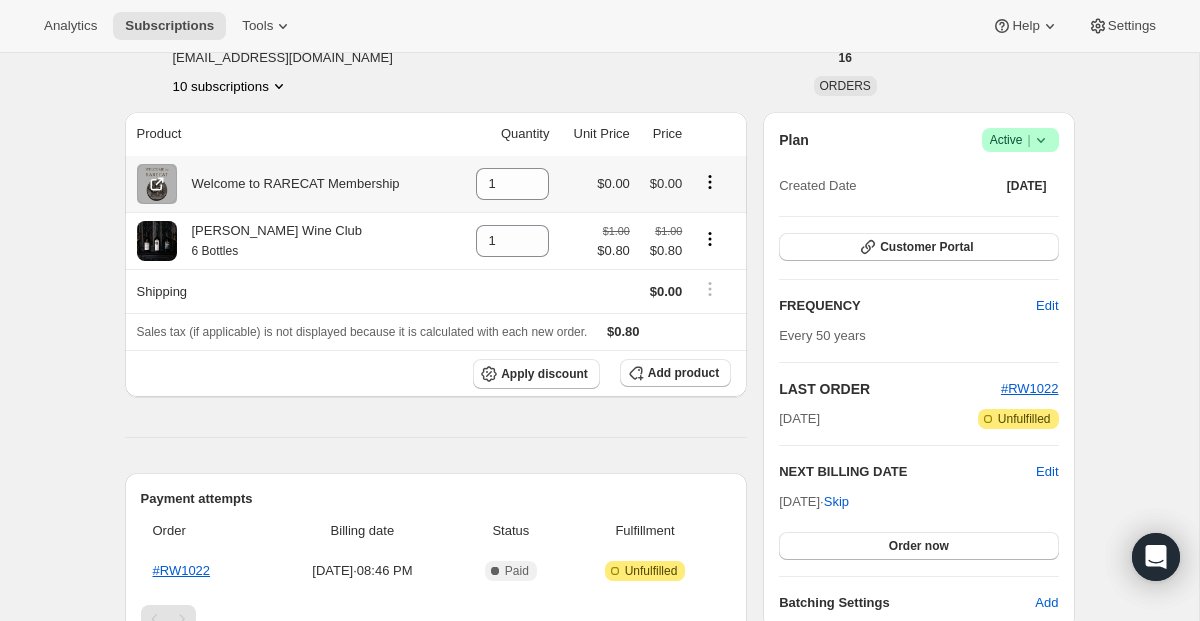 click 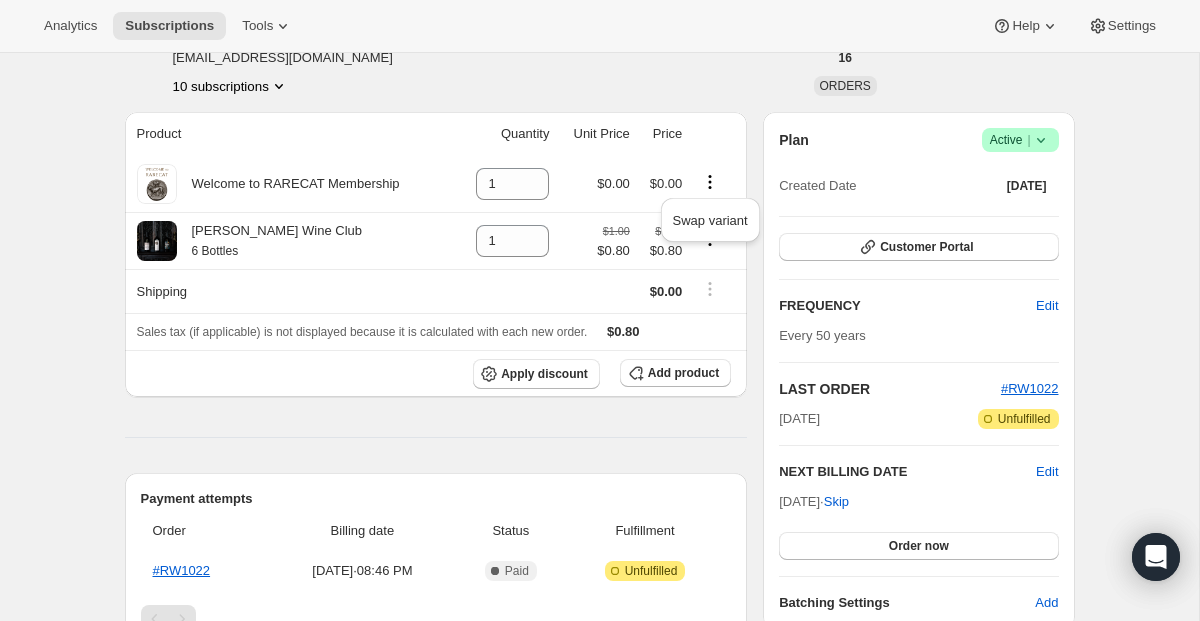 click at bounding box center [717, 134] 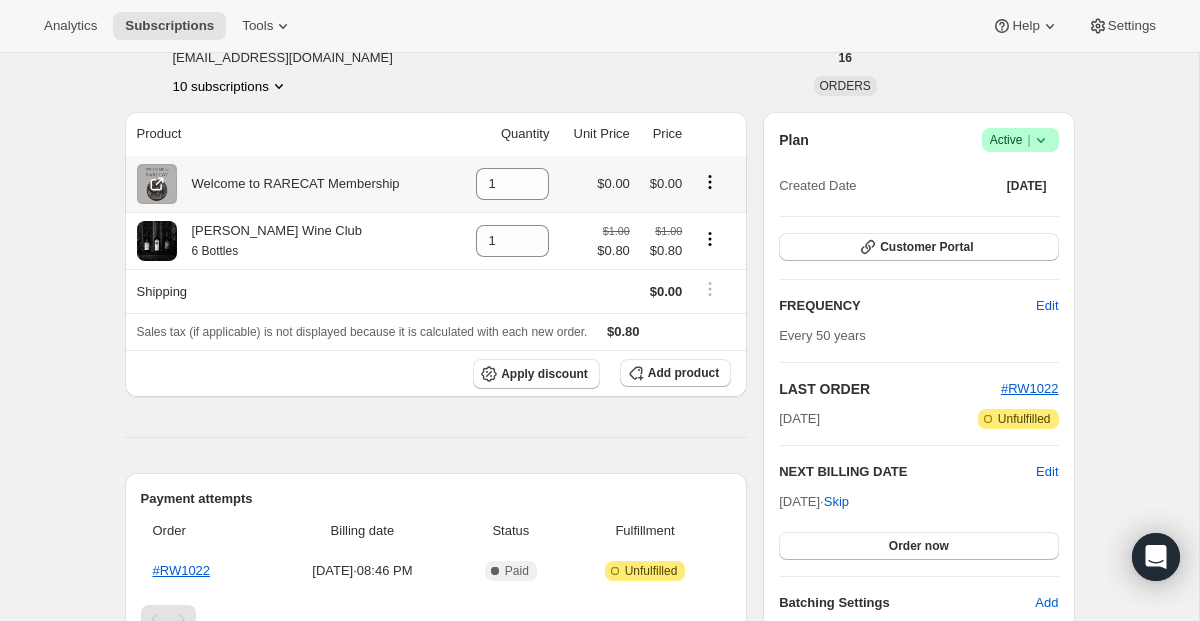click 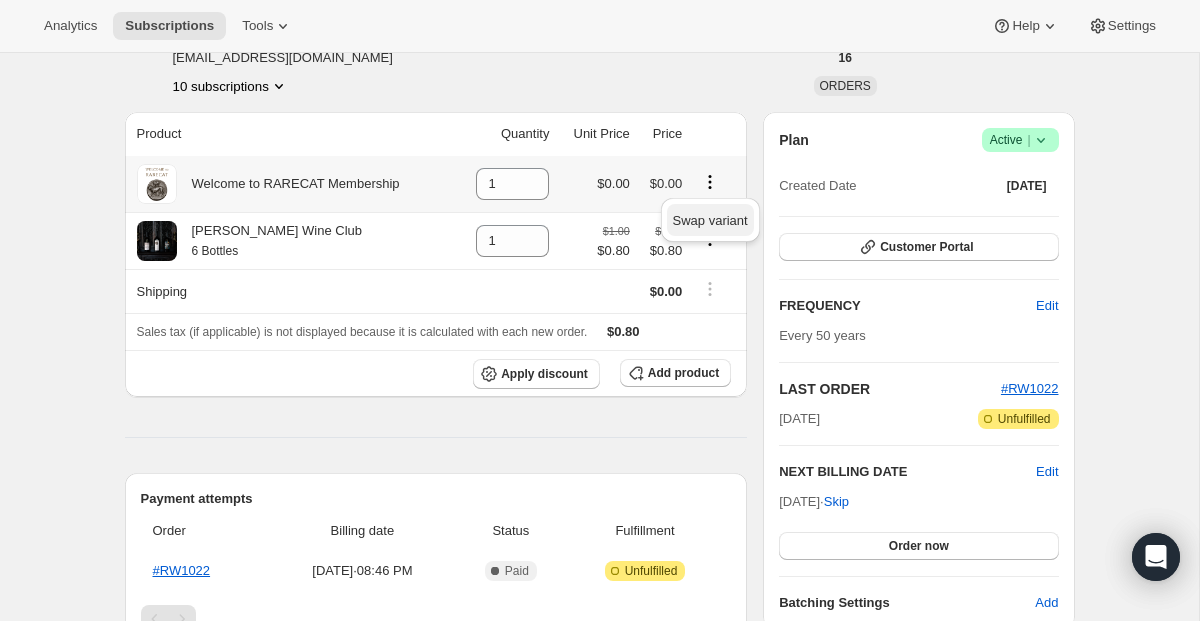 click on "Swap variant" at bounding box center (710, 220) 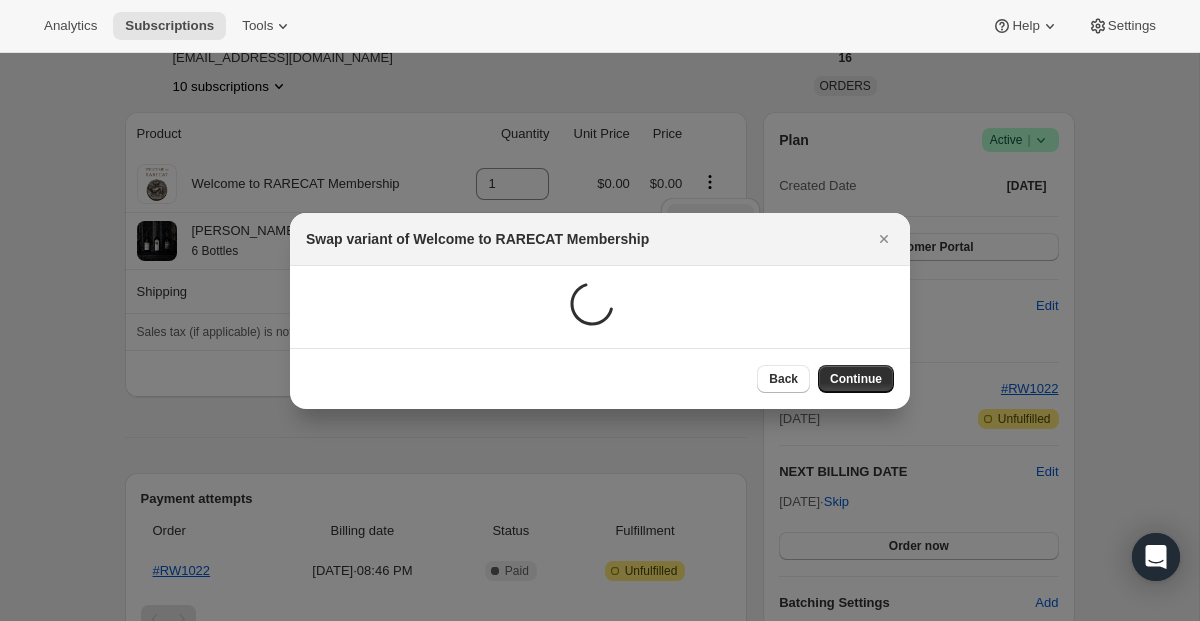 scroll, scrollTop: 0, scrollLeft: 0, axis: both 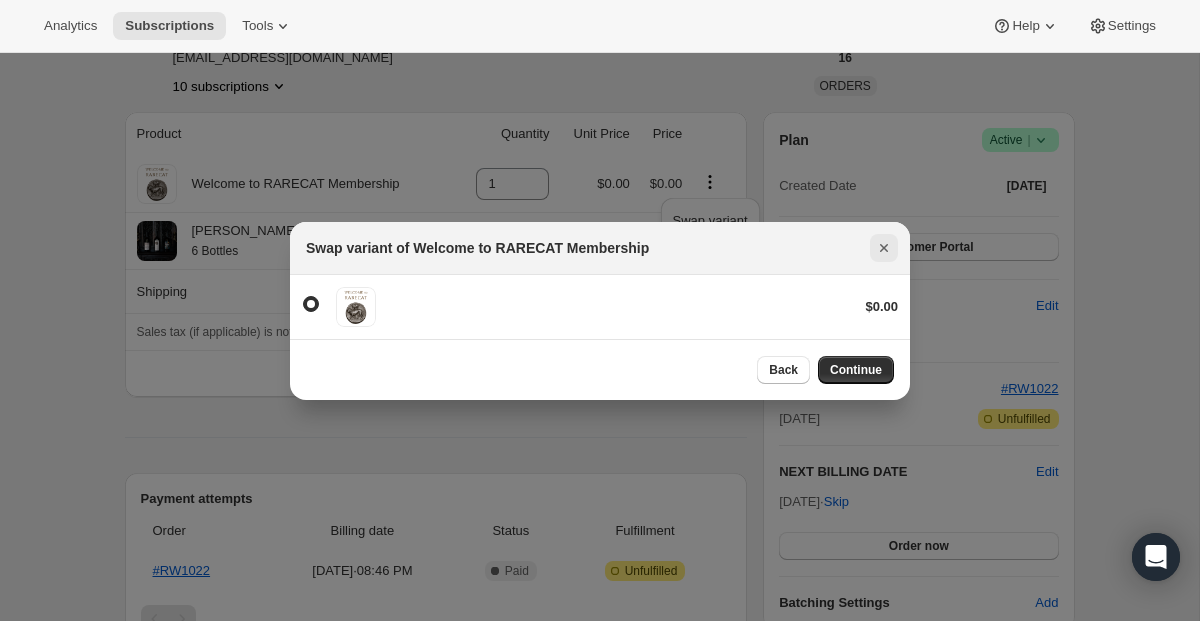 click 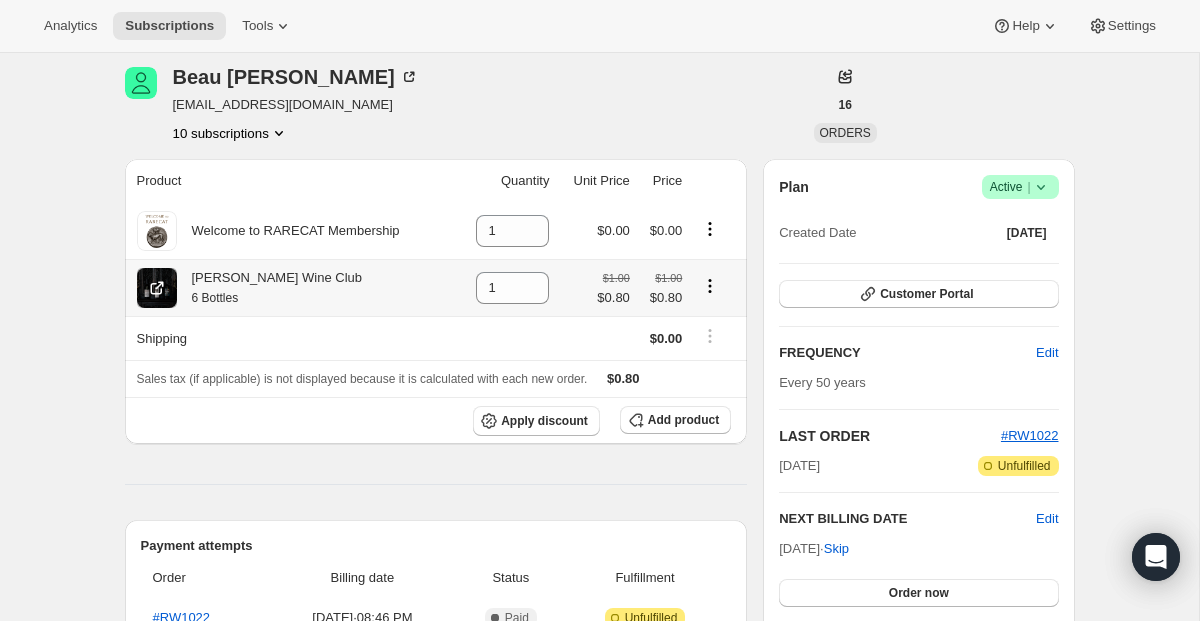 scroll, scrollTop: 62, scrollLeft: 0, axis: vertical 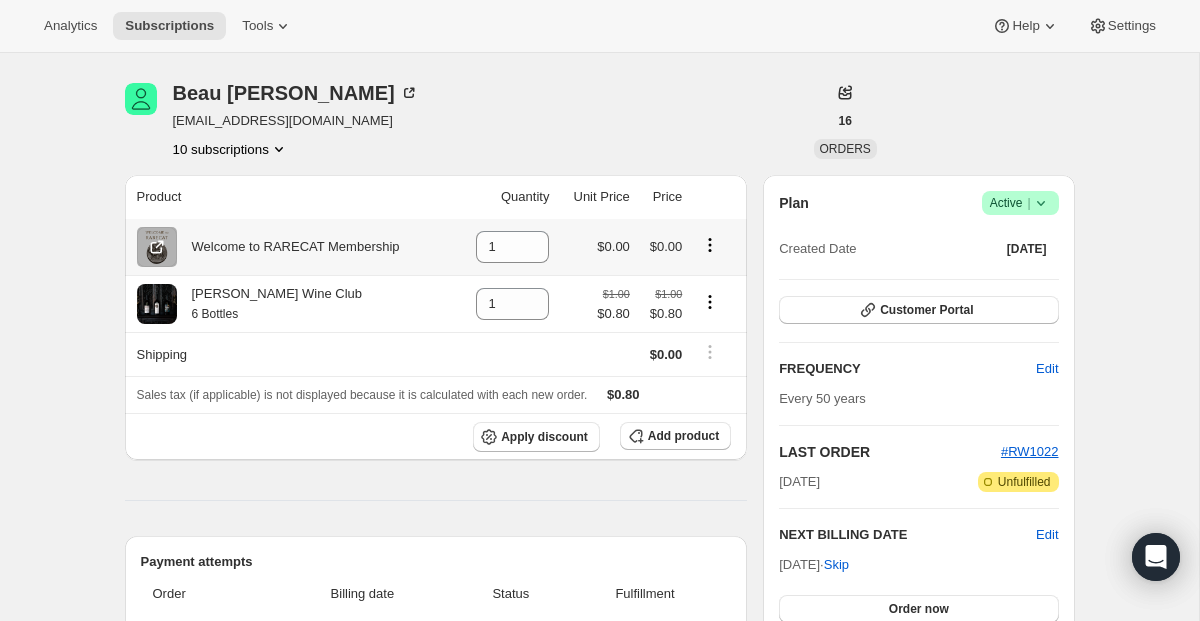 click 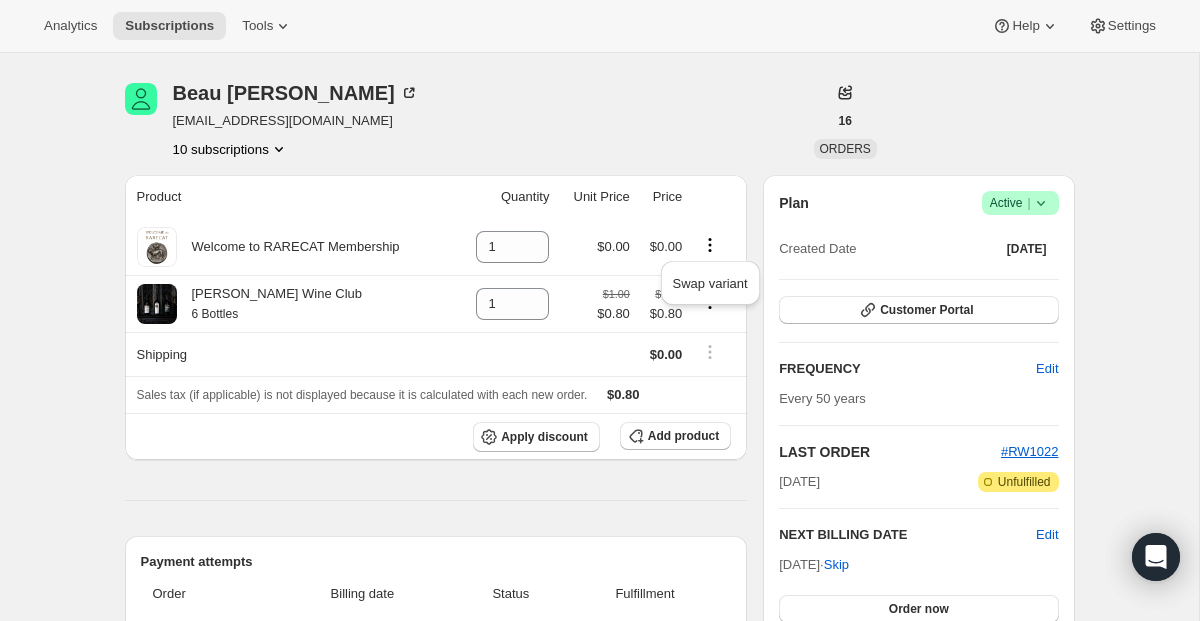 click on "[PERSON_NAME] [EMAIL_ADDRESS][DOMAIN_NAME] 10 subscriptions" at bounding box center (457, 121) 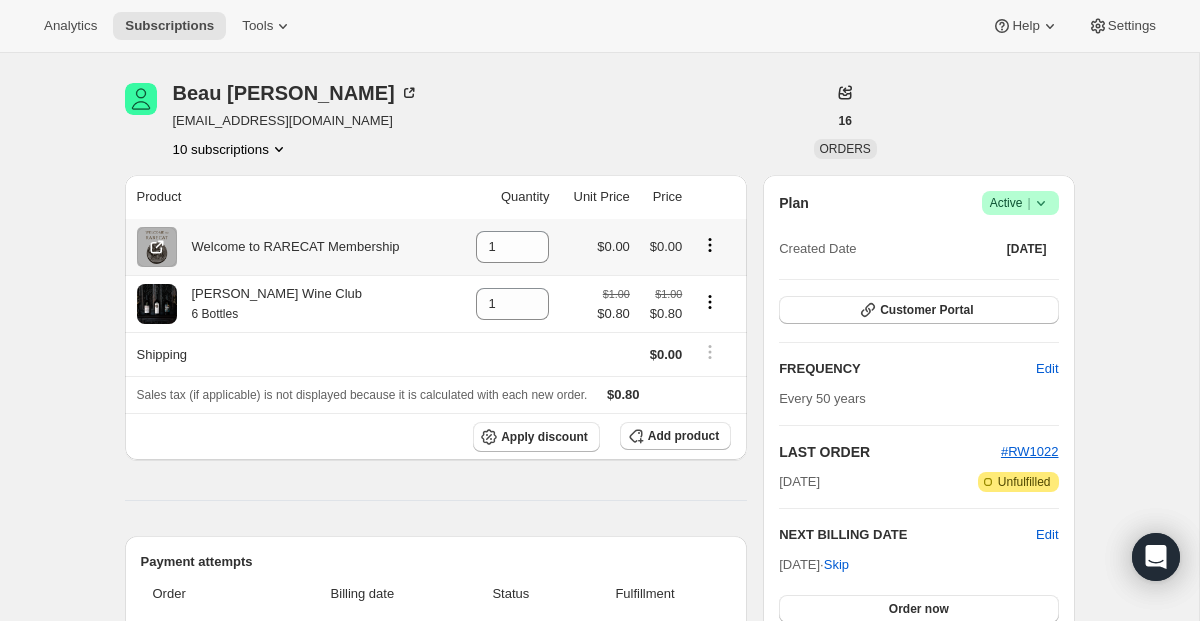 click 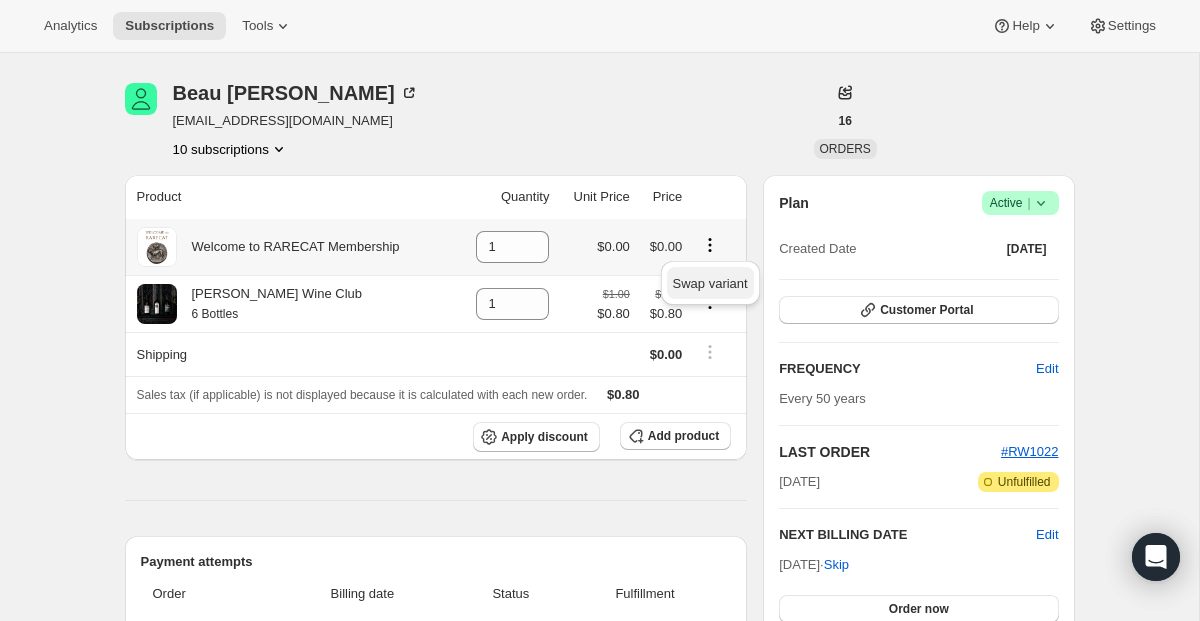 click on "Swap variant" at bounding box center [710, 284] 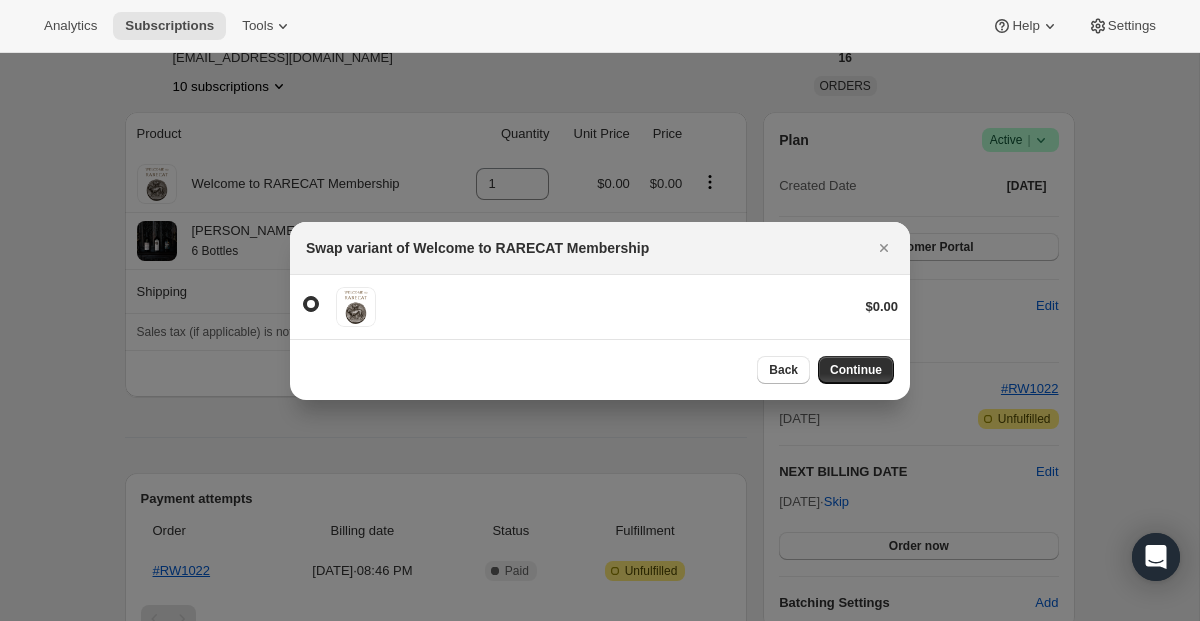 scroll, scrollTop: 0, scrollLeft: 0, axis: both 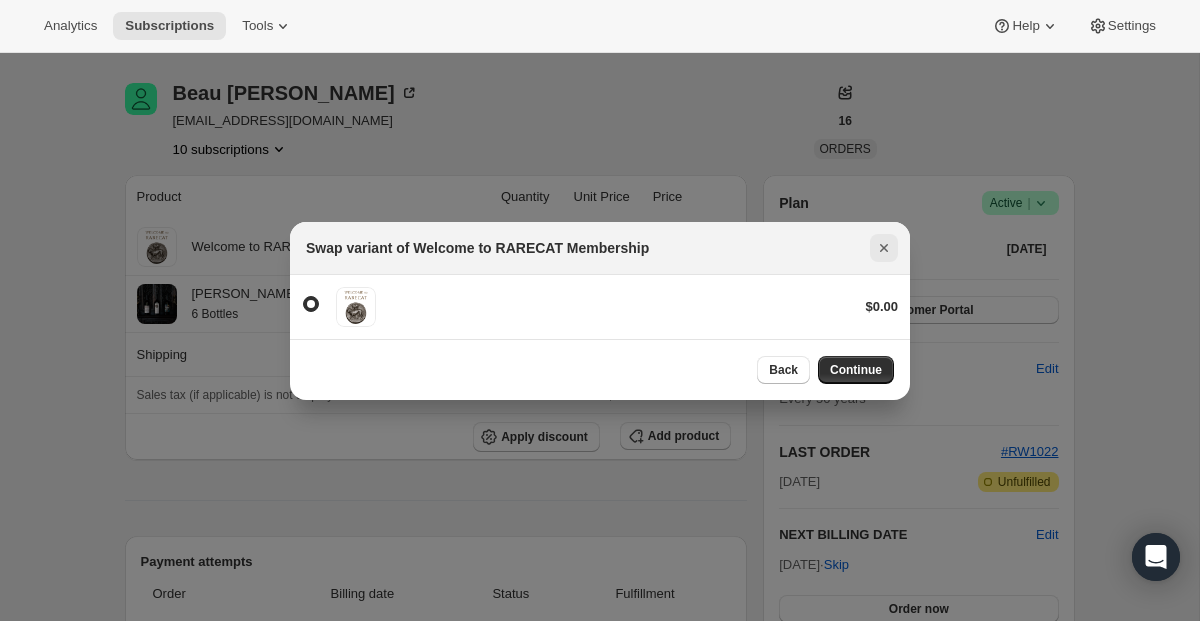 click 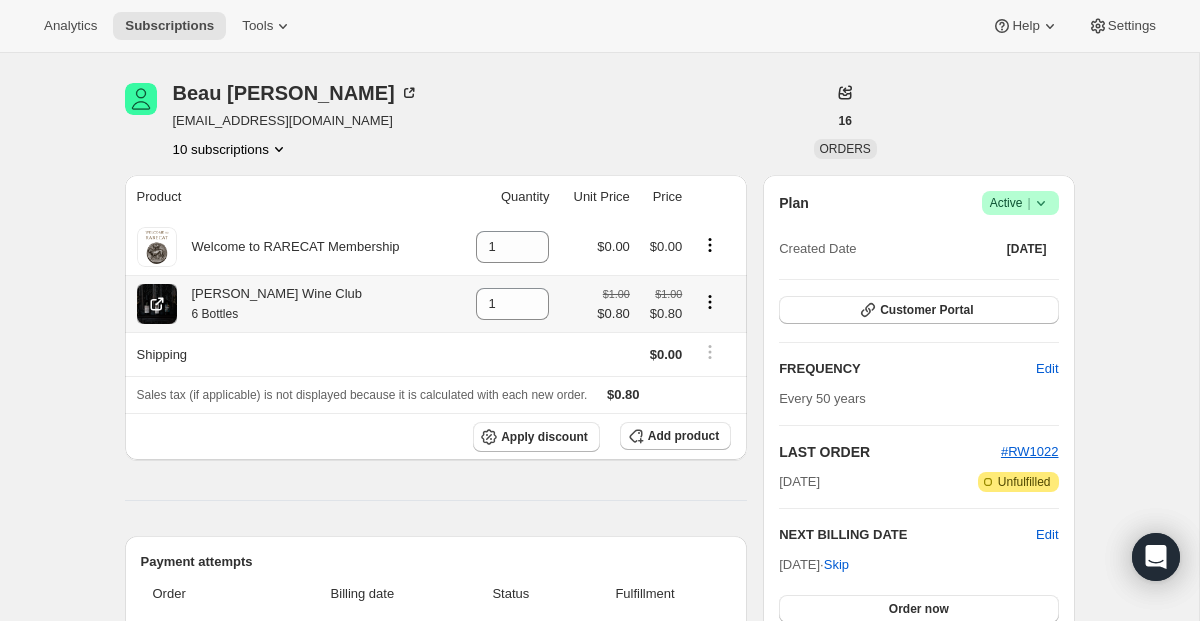 click 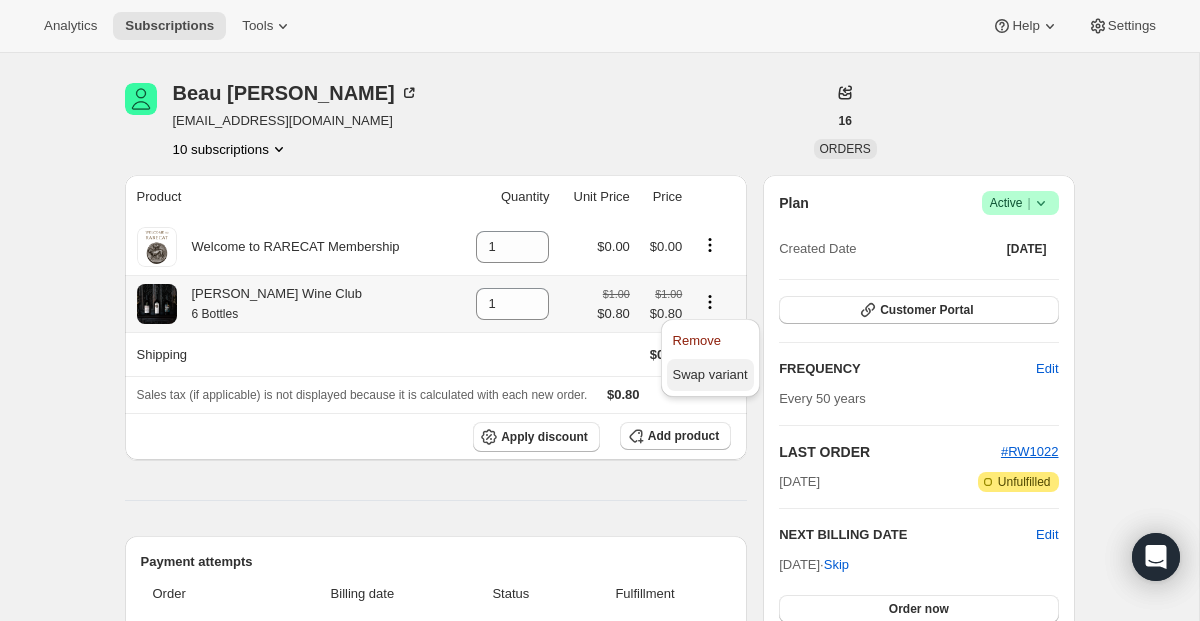 click on "Swap variant" at bounding box center [710, 374] 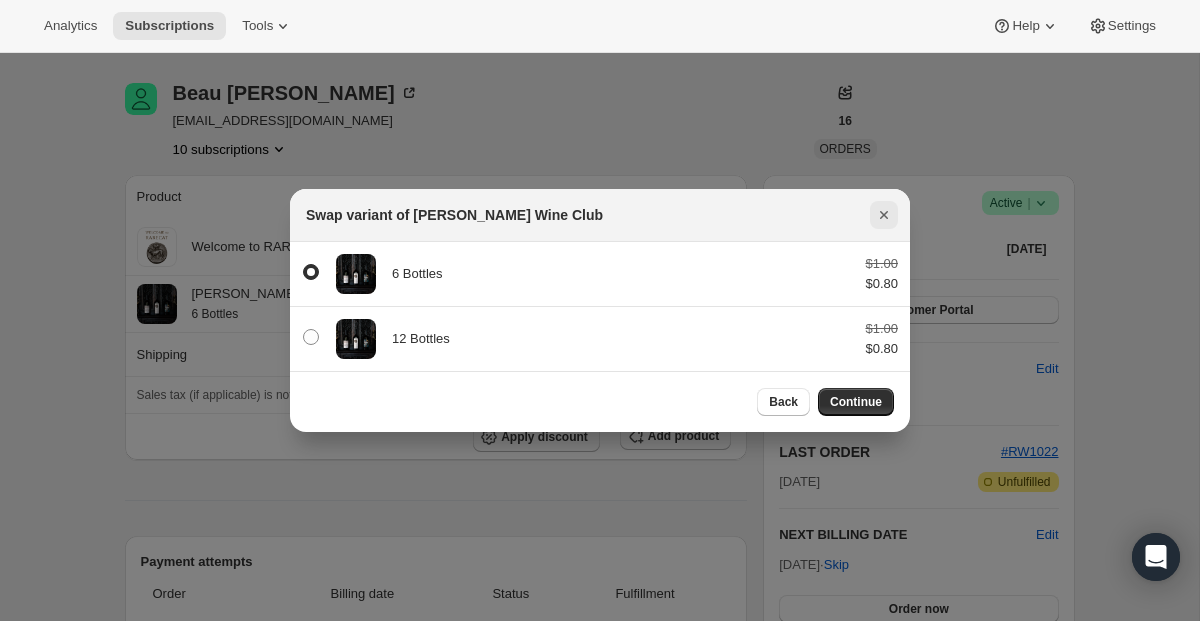 click 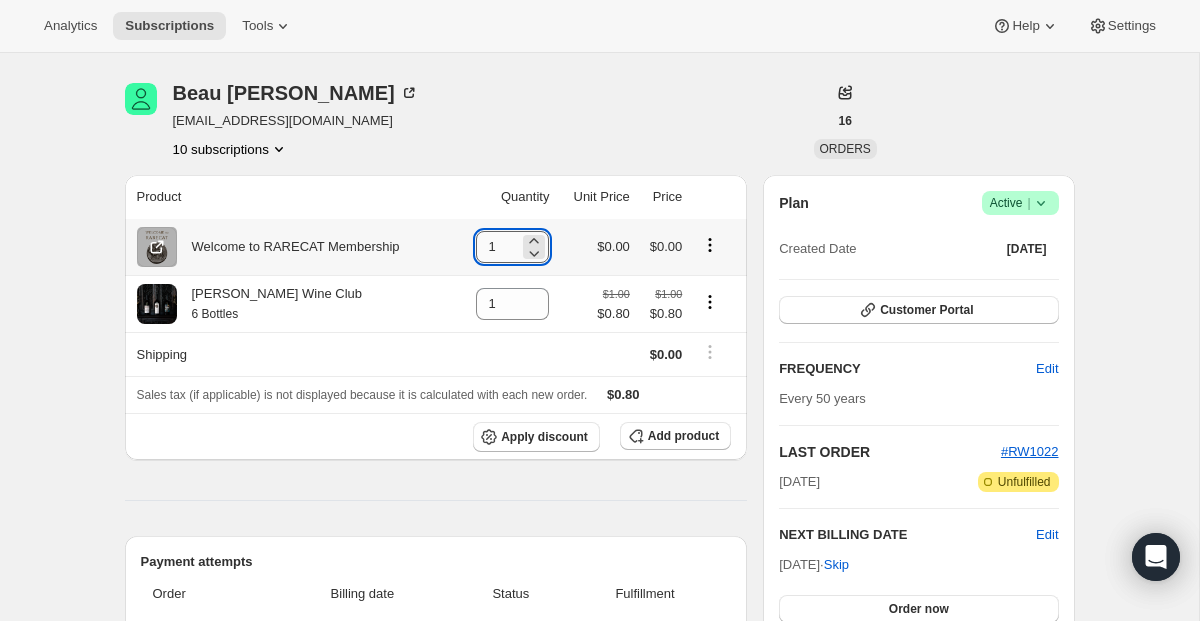 click on "1" at bounding box center [497, 247] 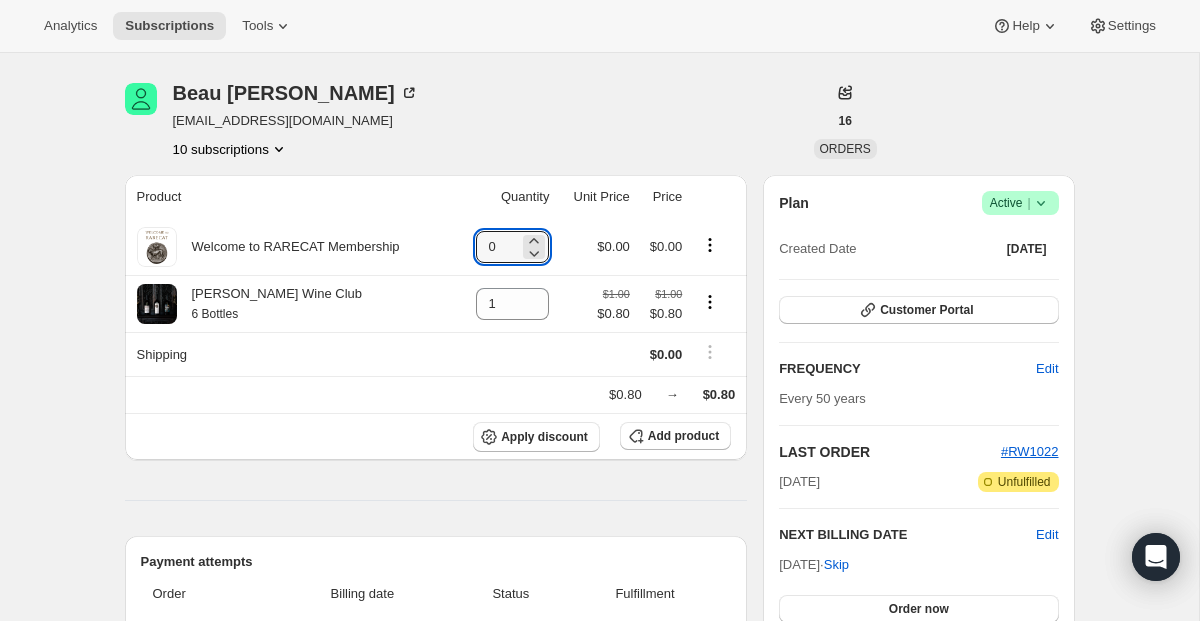 type on "0" 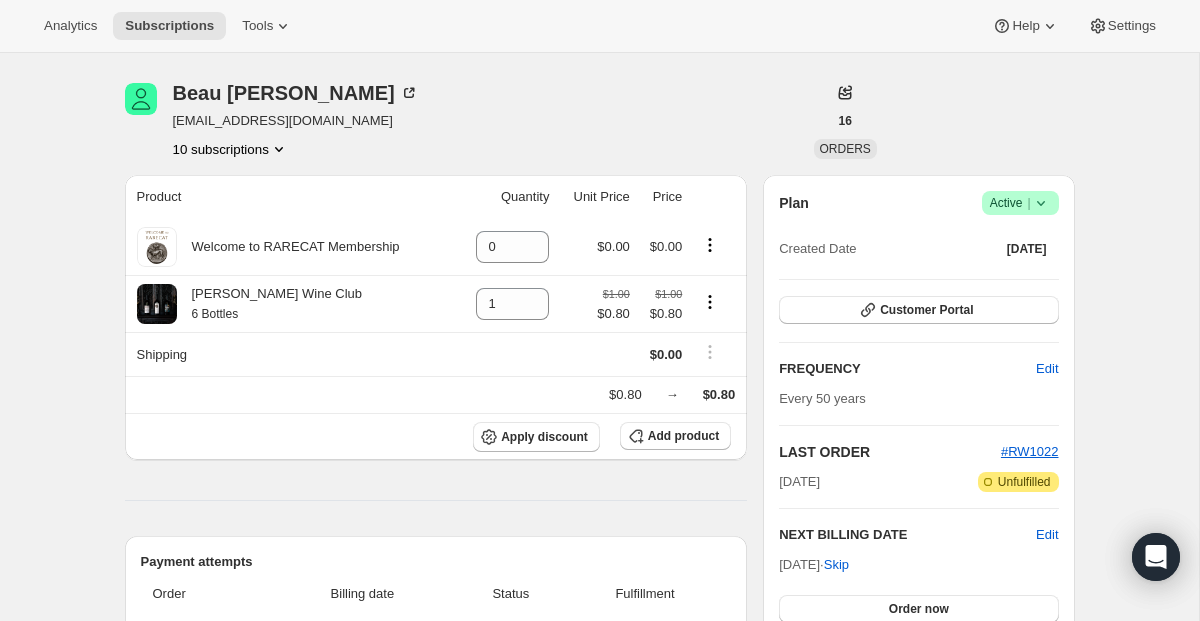 click on "[PERSON_NAME] [EMAIL_ADDRESS][DOMAIN_NAME] 10 subscriptions" at bounding box center (457, 121) 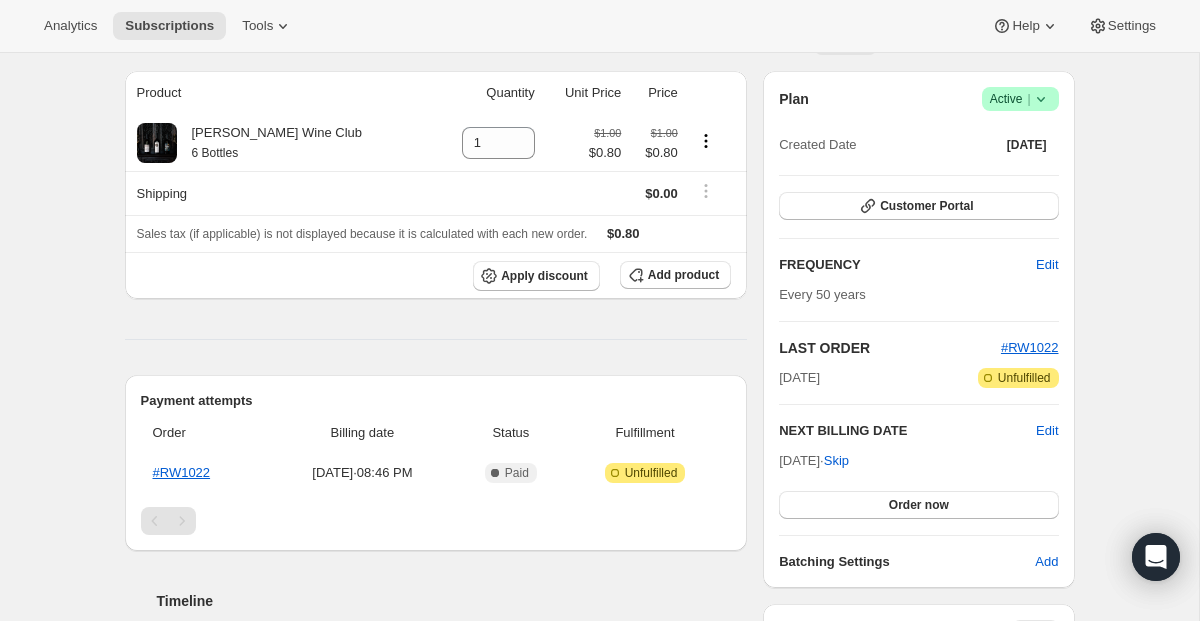 scroll, scrollTop: 181, scrollLeft: 0, axis: vertical 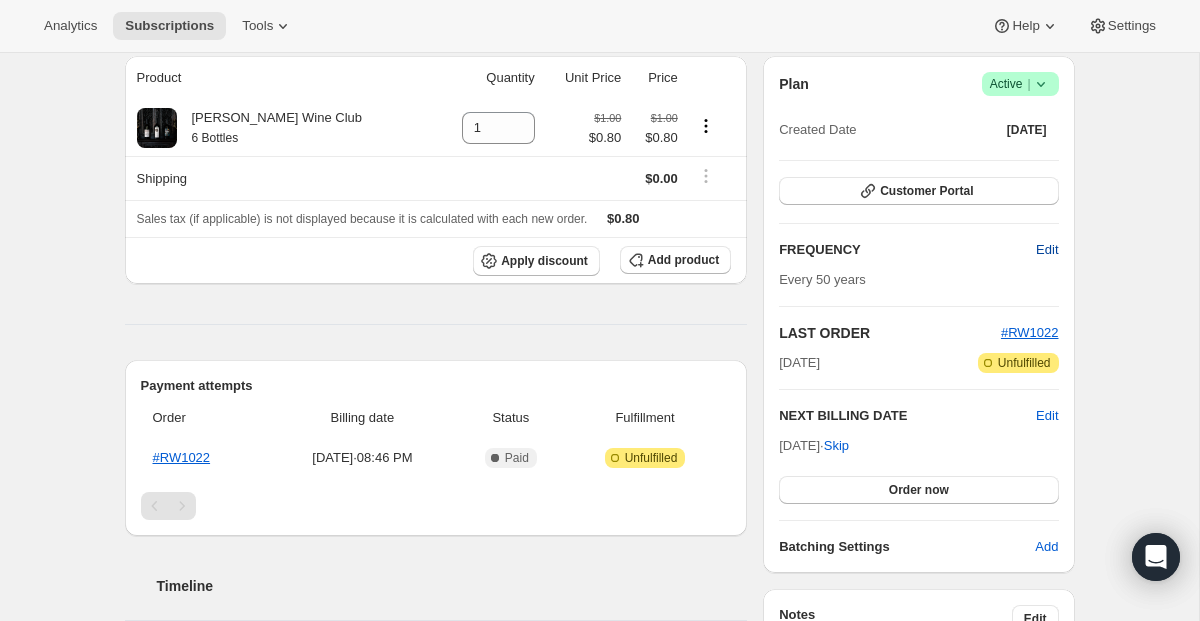 click on "Edit" at bounding box center [1047, 250] 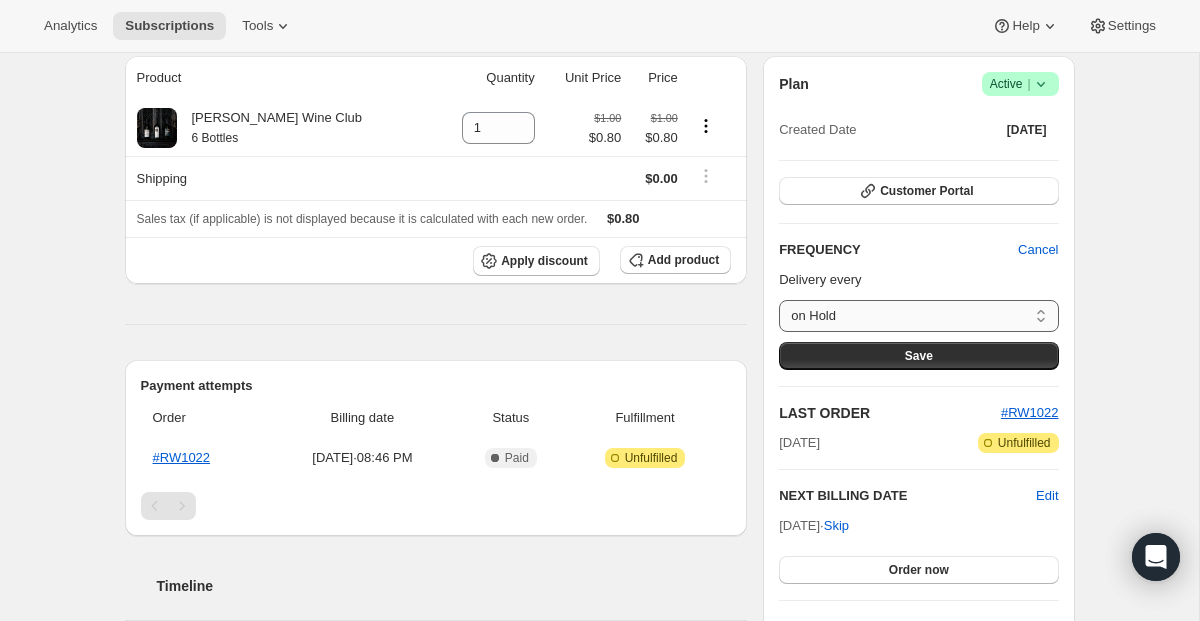 click on "on Hold Custom..." at bounding box center (918, 316) 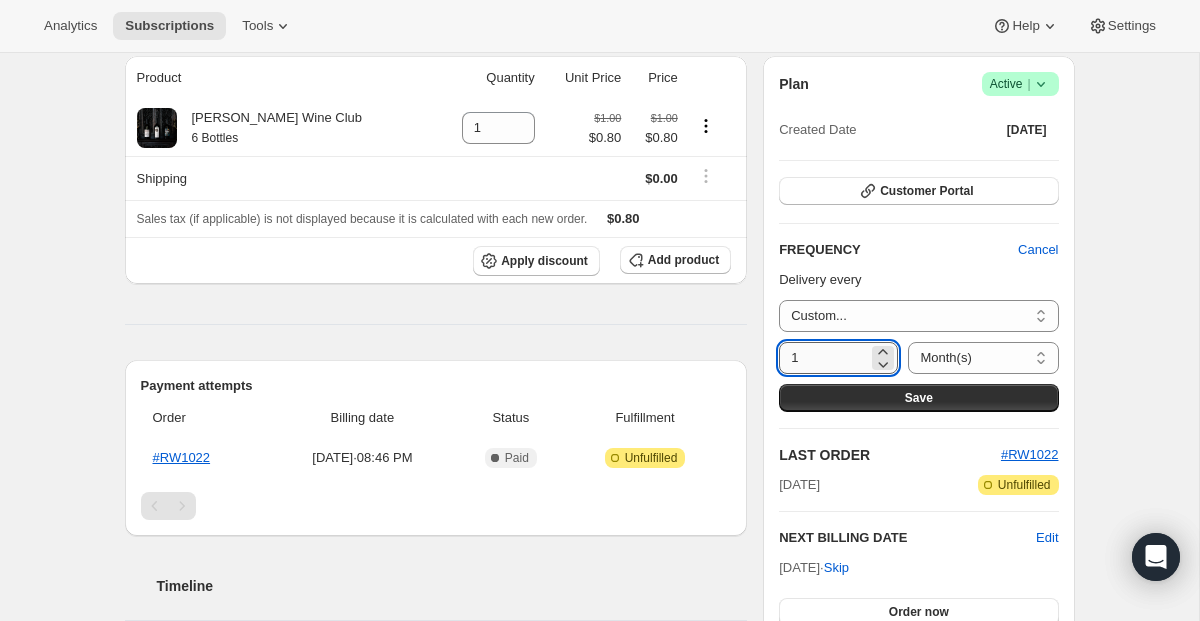 click on "1" at bounding box center (823, 358) 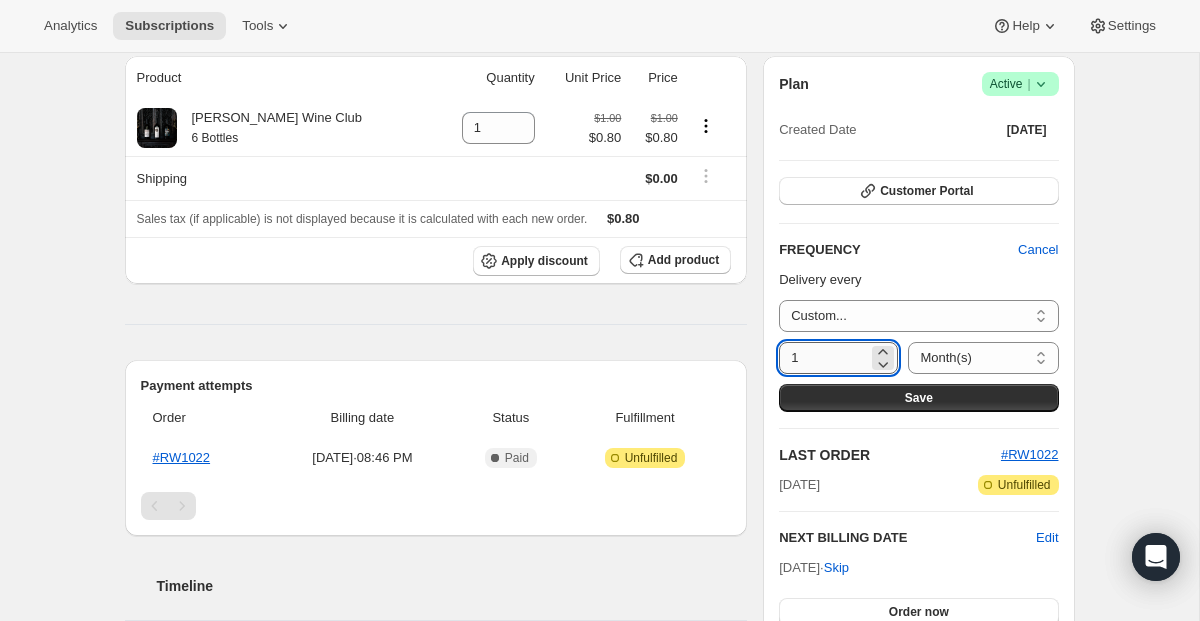 click on "1" at bounding box center (823, 358) 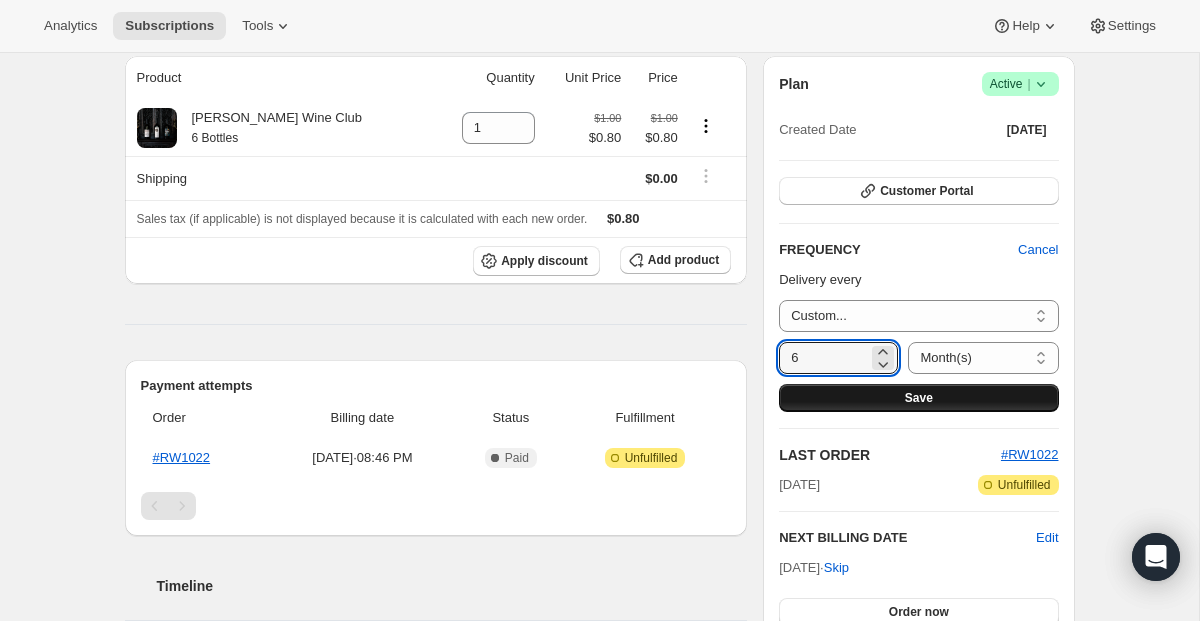 type on "6" 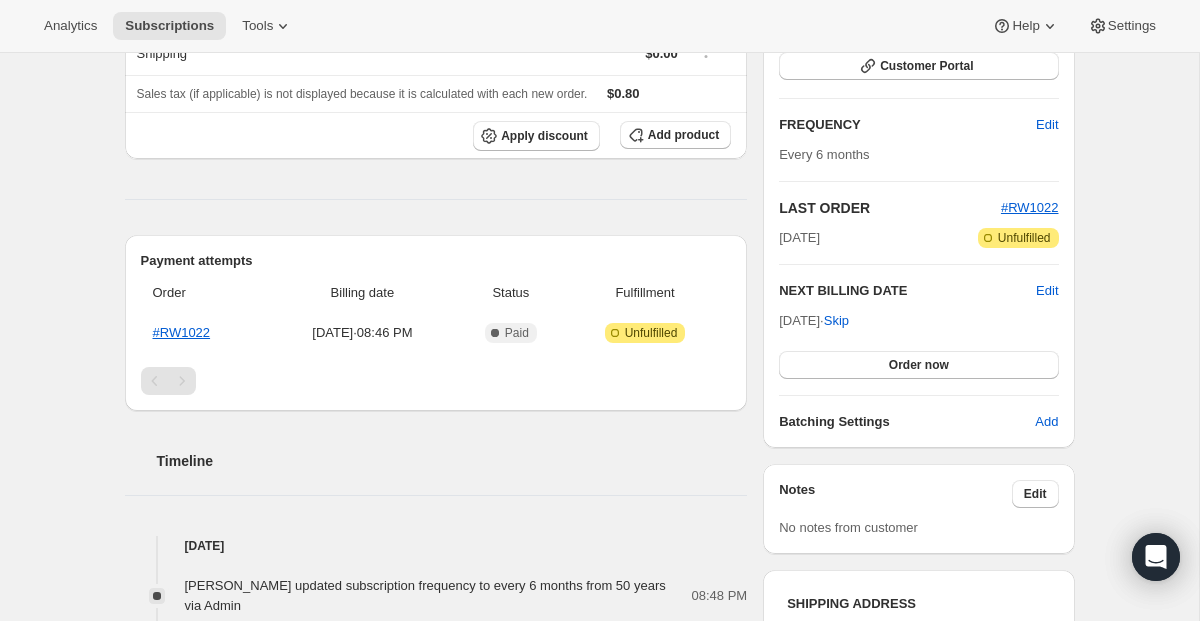 scroll, scrollTop: 431, scrollLeft: 0, axis: vertical 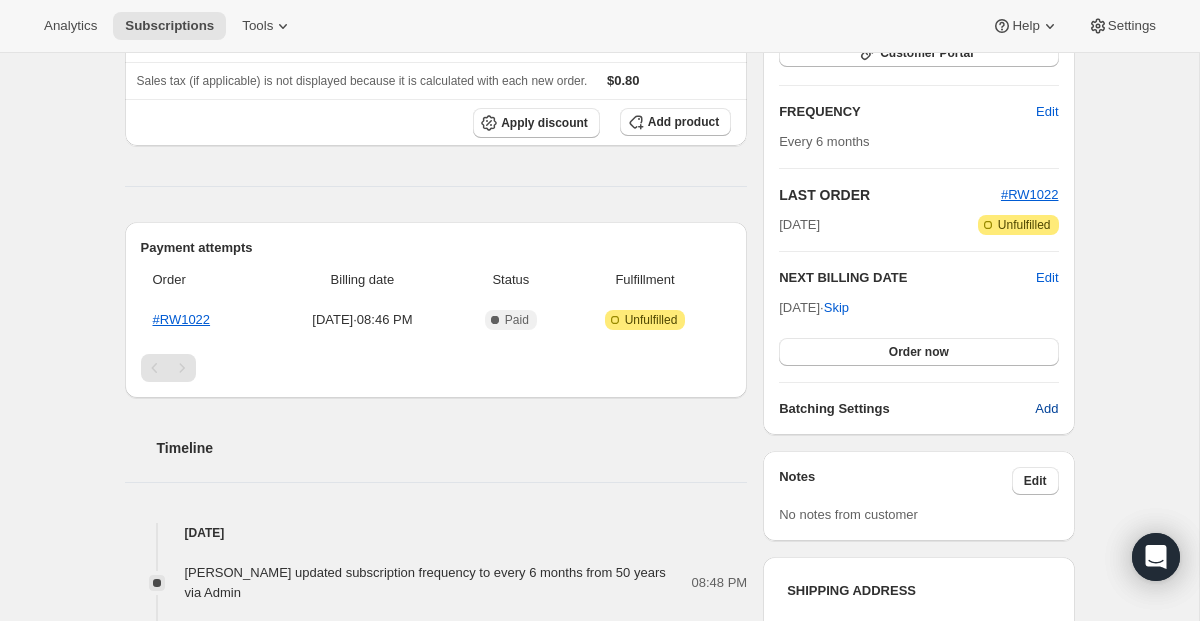 click on "Add" at bounding box center [1046, 409] 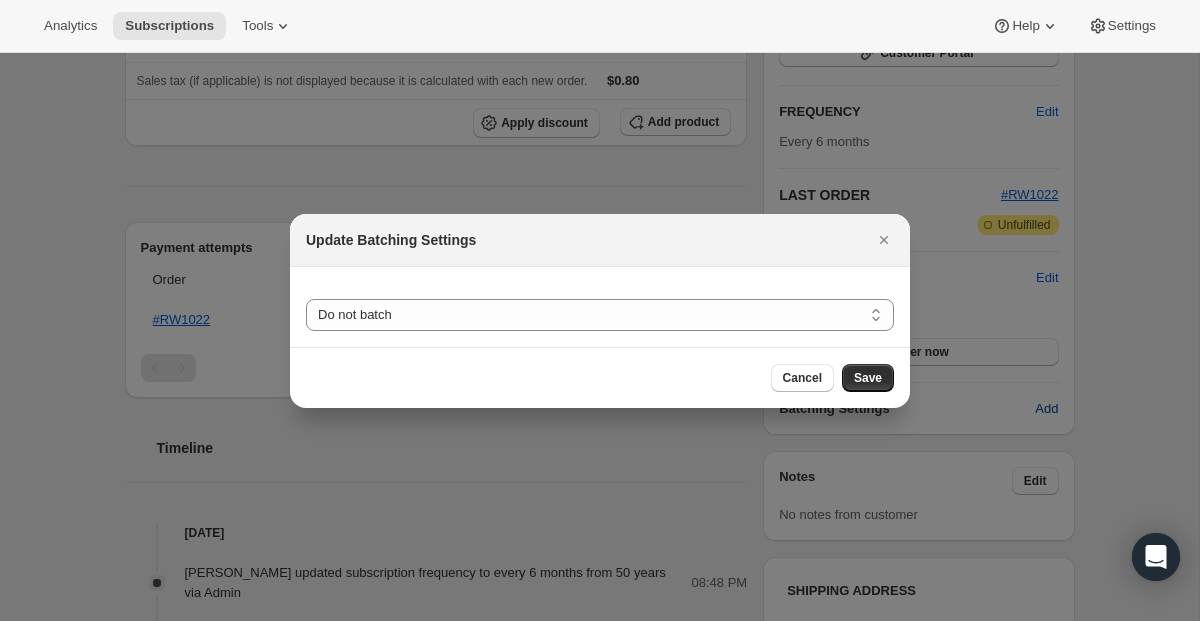 scroll, scrollTop: 0, scrollLeft: 0, axis: both 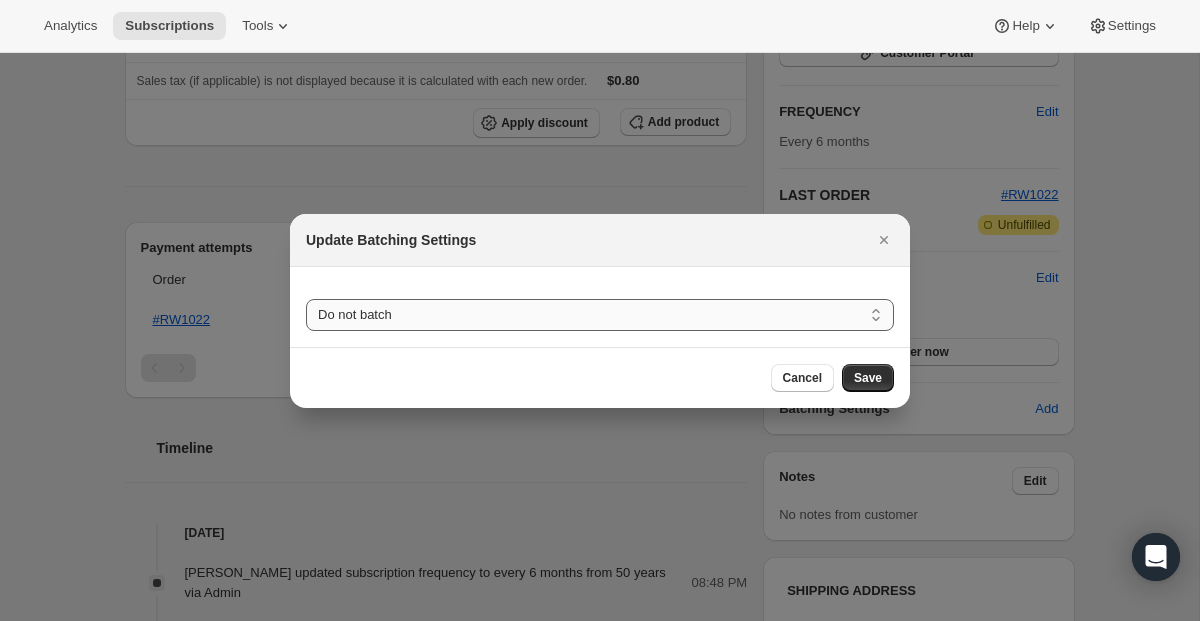 click on "Do not batch Weekly Monthly Yearly" at bounding box center [600, 315] 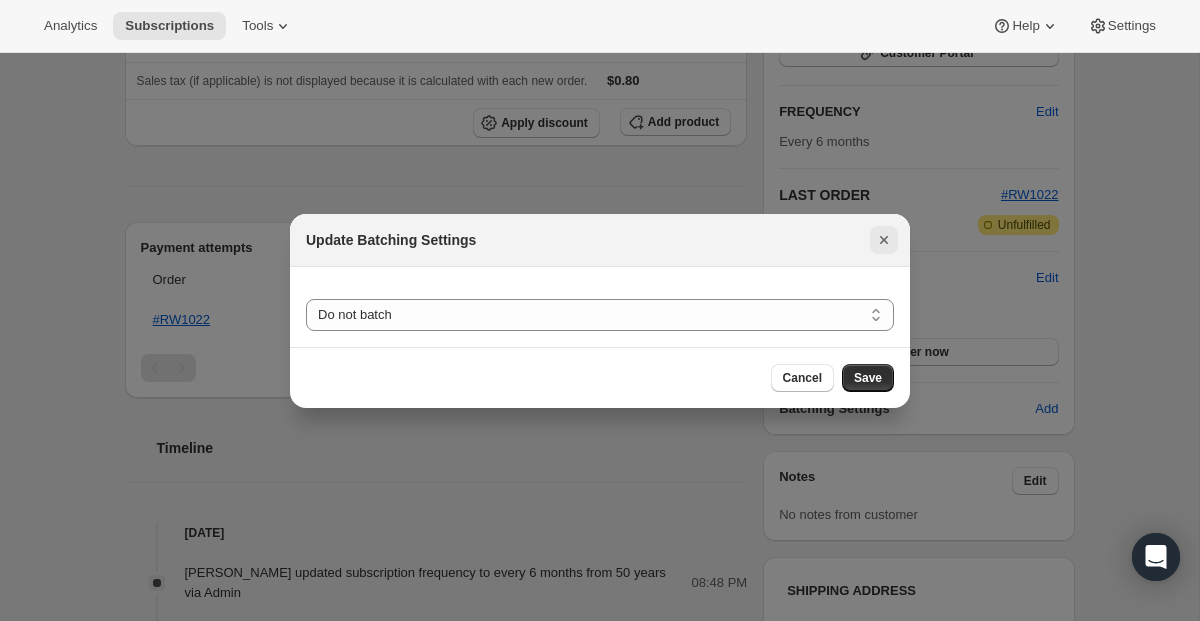 click 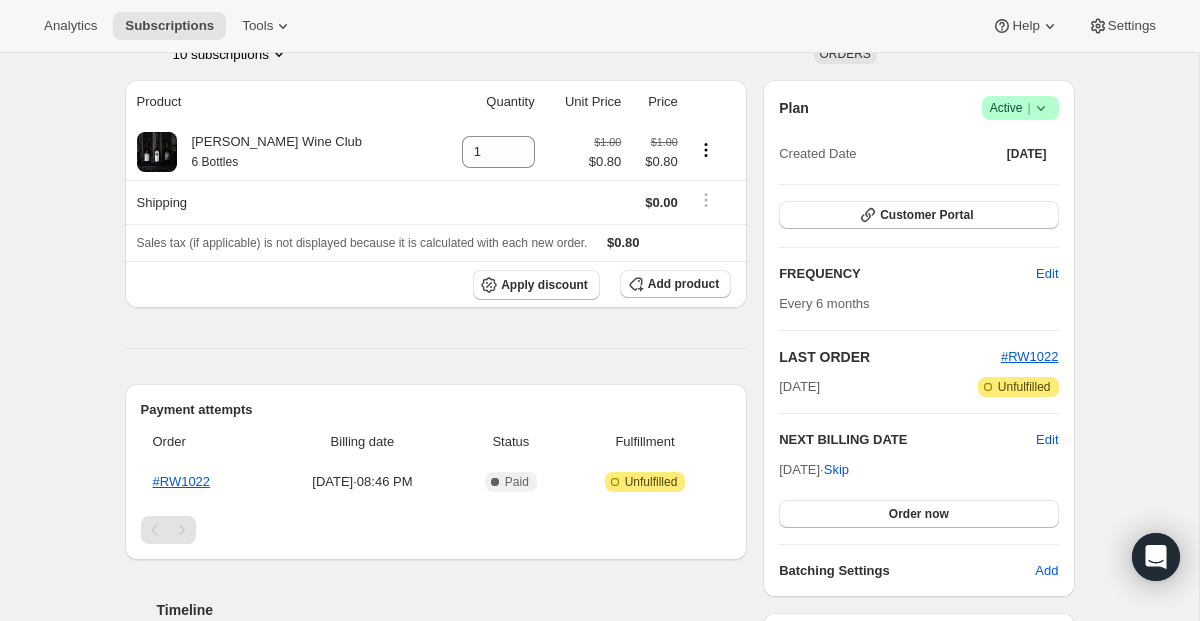 scroll, scrollTop: 274, scrollLeft: 0, axis: vertical 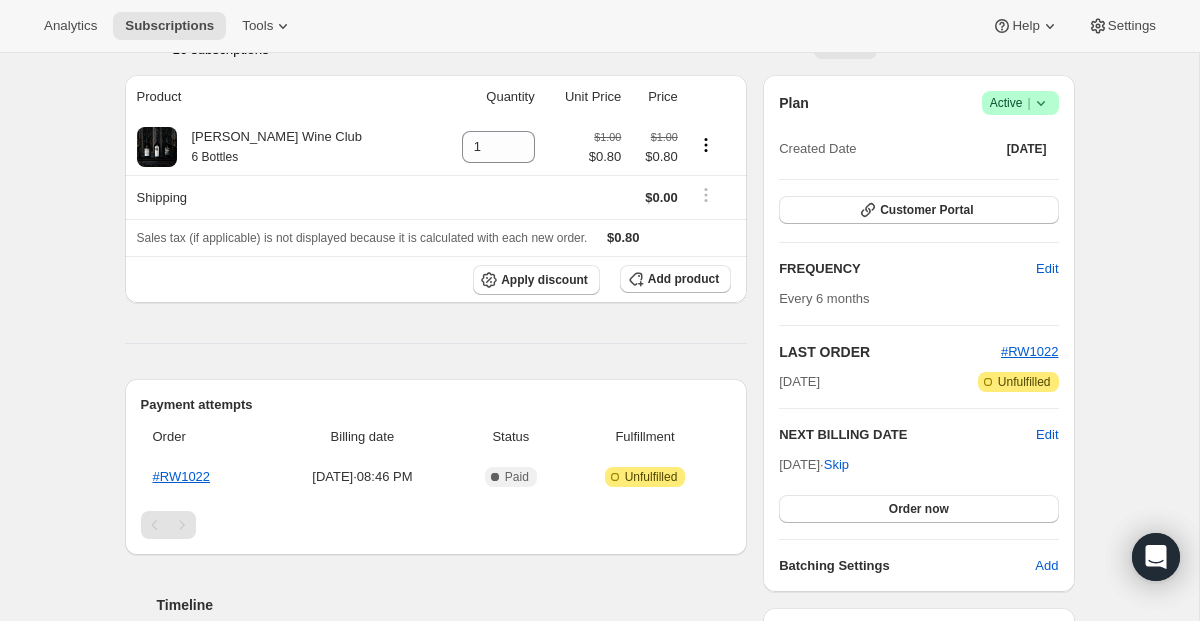 click 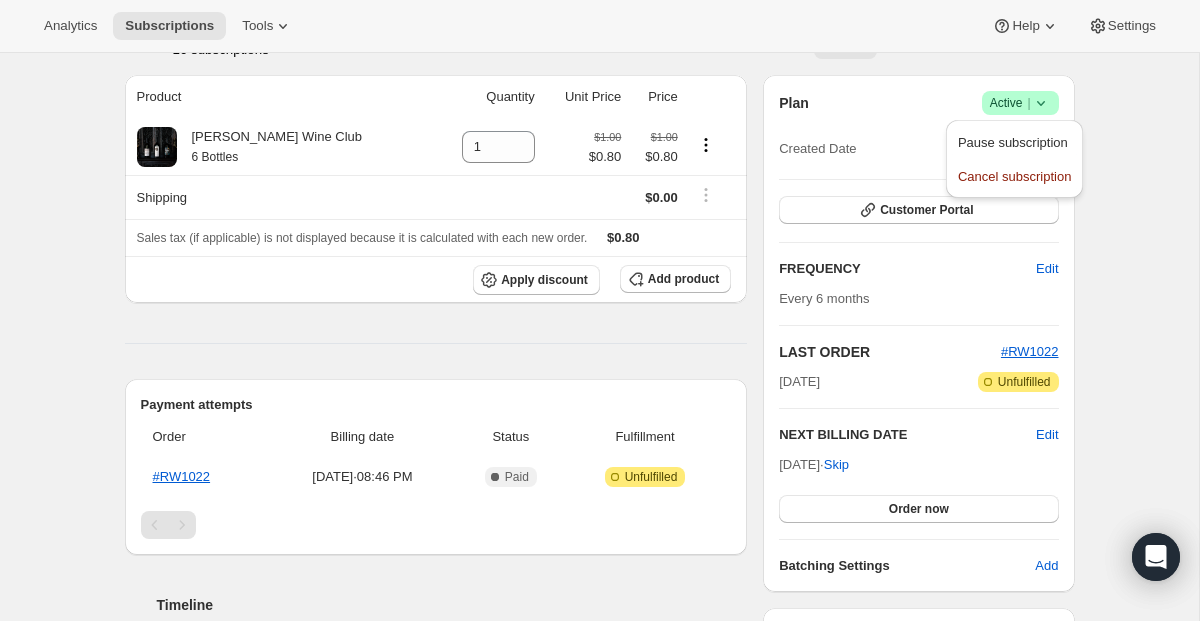 click on "Plan Success Active | Created Date [DATE] Customer Portal FREQUENCY Edit Every 6 months LAST ORDER #RW1022 [DATE] Attention Incomplete Unfulfilled NEXT BILLING DATE Edit [DATE]   ·  Skip Order now Batching Settings Add" at bounding box center [918, 333] 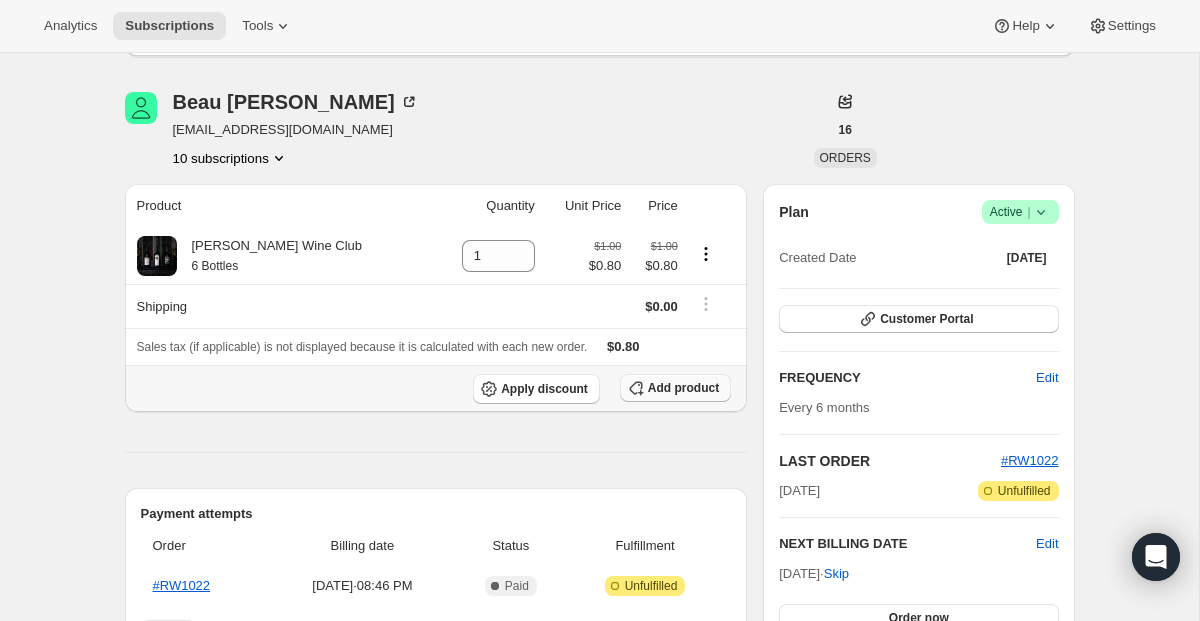 scroll, scrollTop: 0, scrollLeft: 0, axis: both 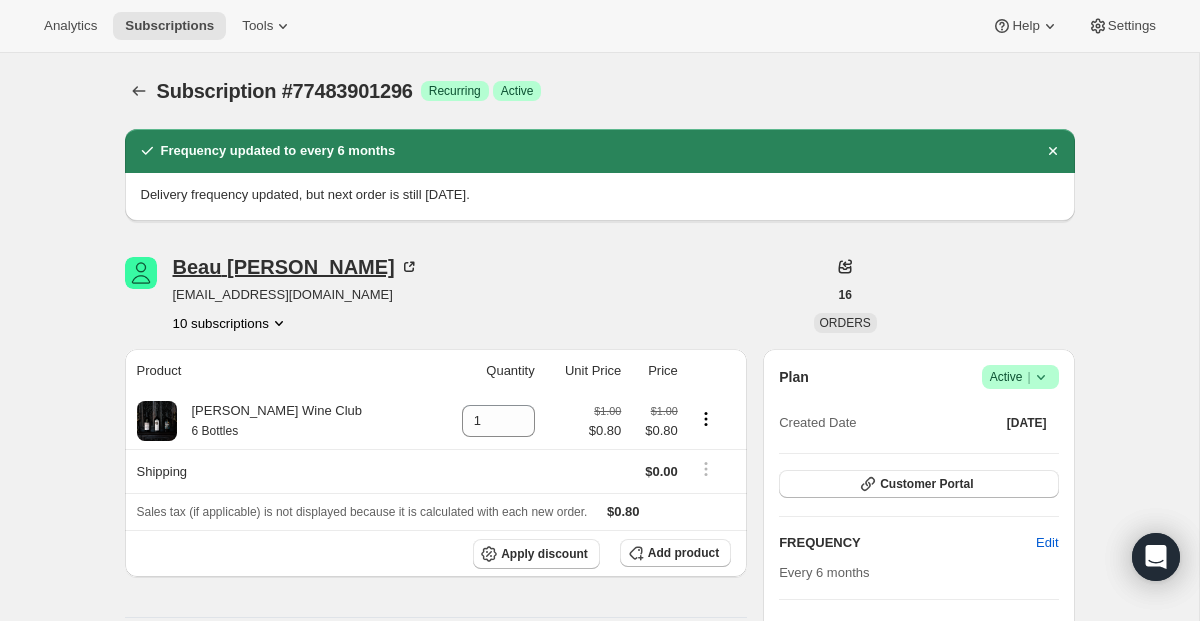 click 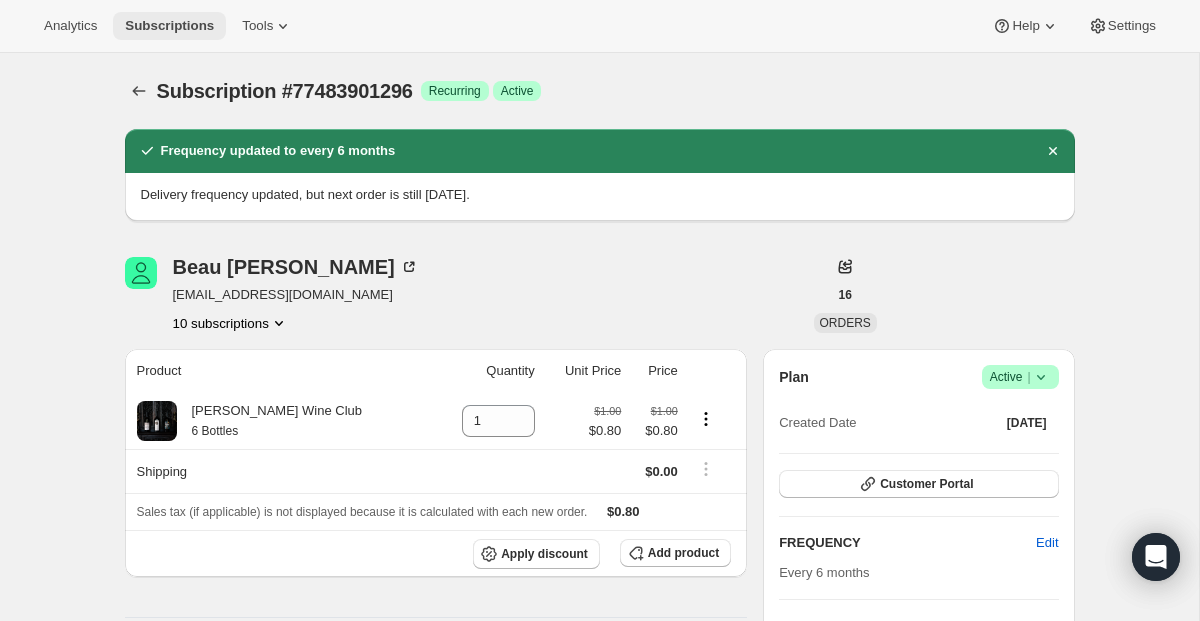 click on "Subscriptions" at bounding box center (169, 26) 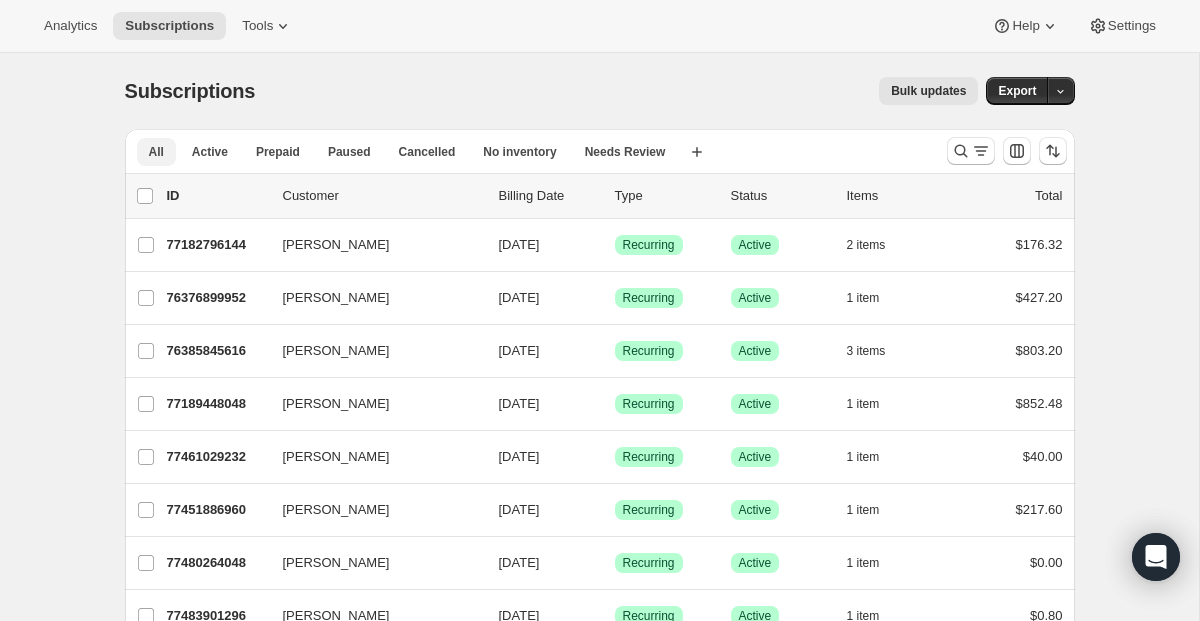 click on "All" at bounding box center [156, 152] 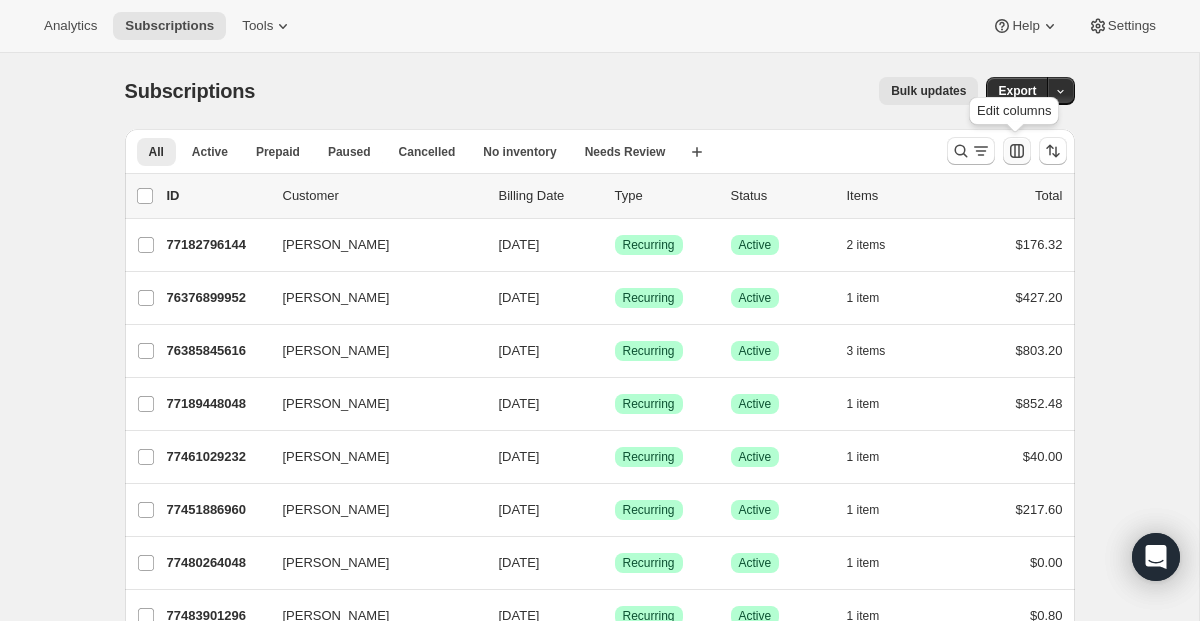 click 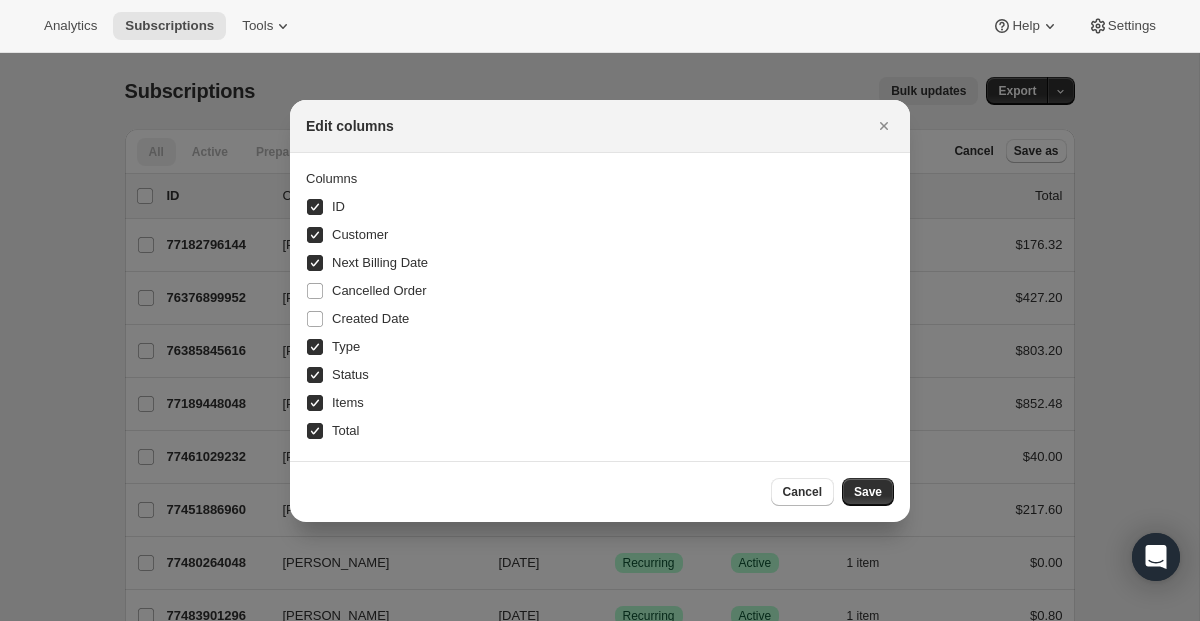click on "ID" at bounding box center [338, 206] 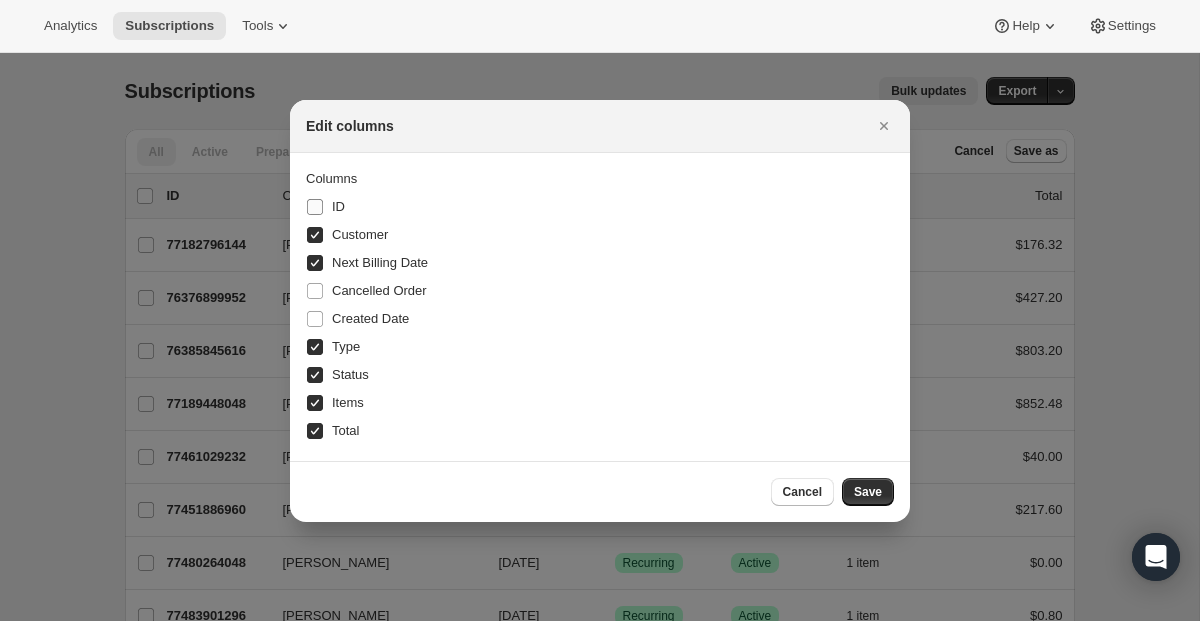 checkbox on "false" 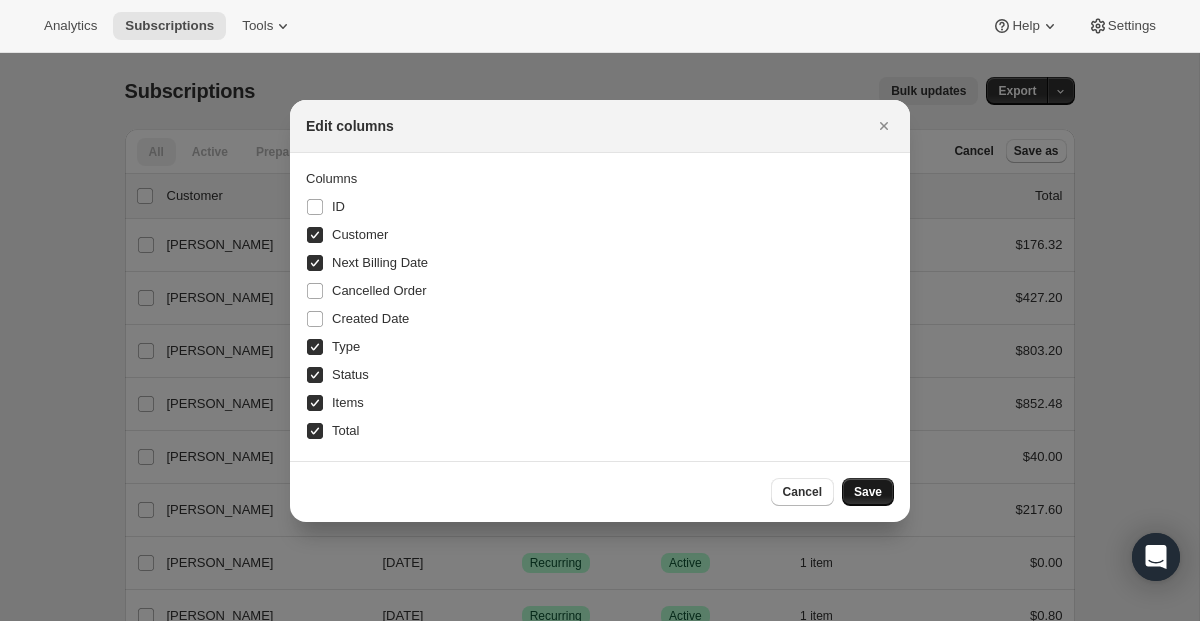 click on "Save" at bounding box center [868, 492] 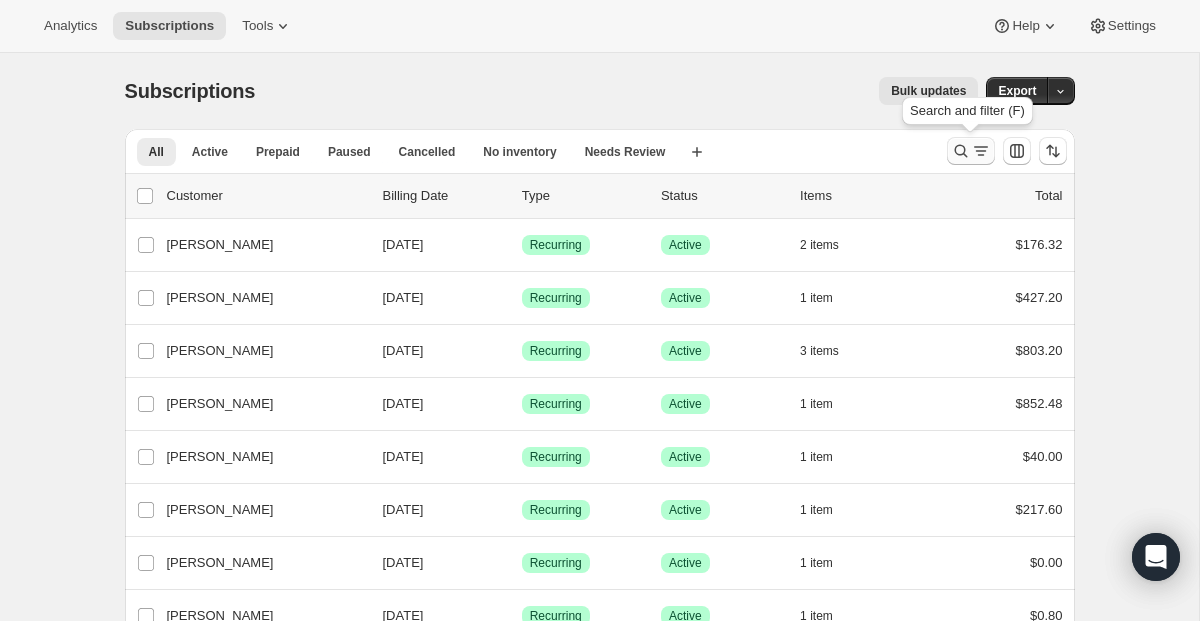 click 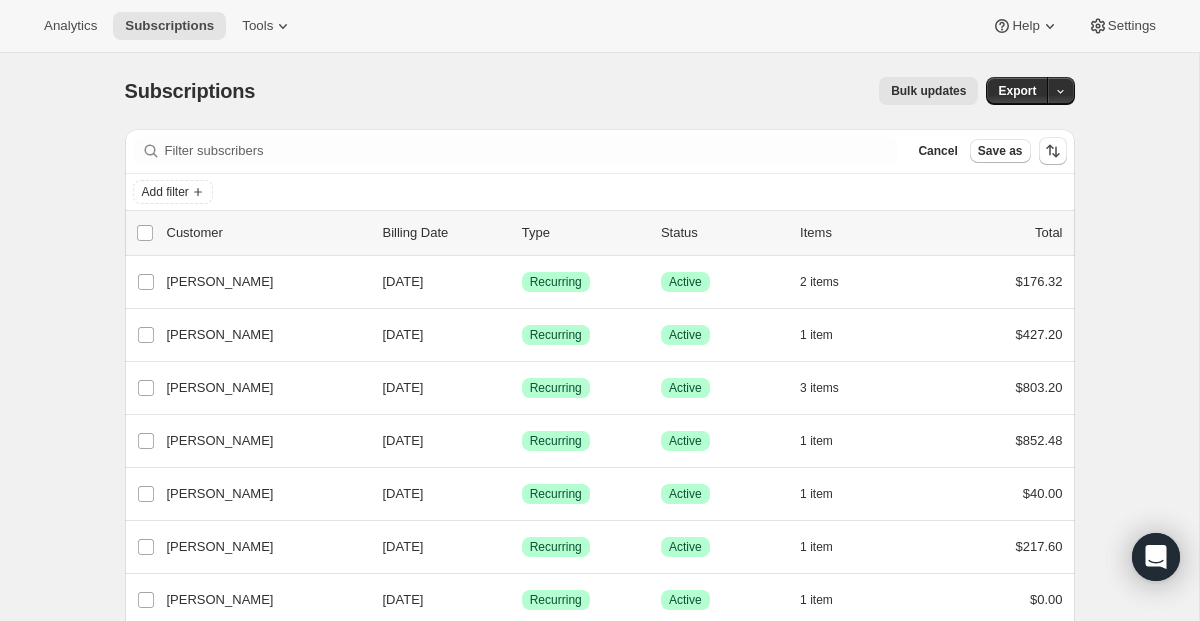 click on "Bulk updates" at bounding box center [628, 91] 